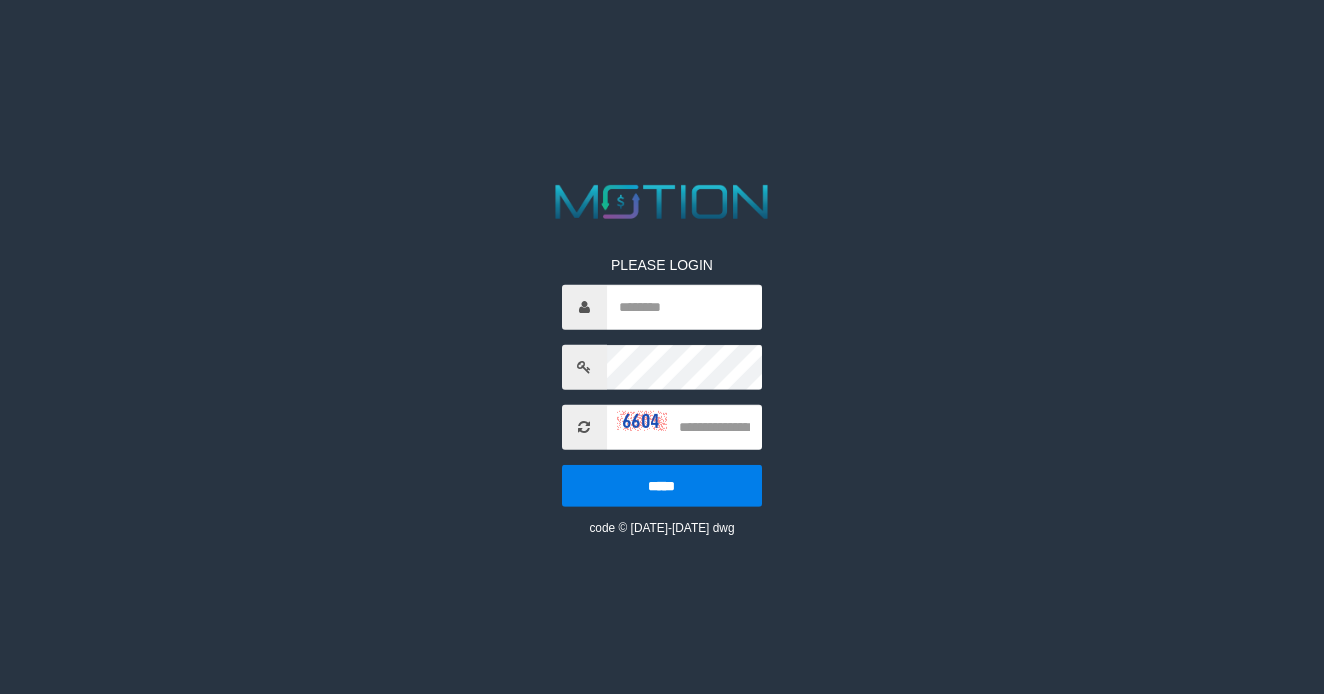 scroll, scrollTop: 0, scrollLeft: 0, axis: both 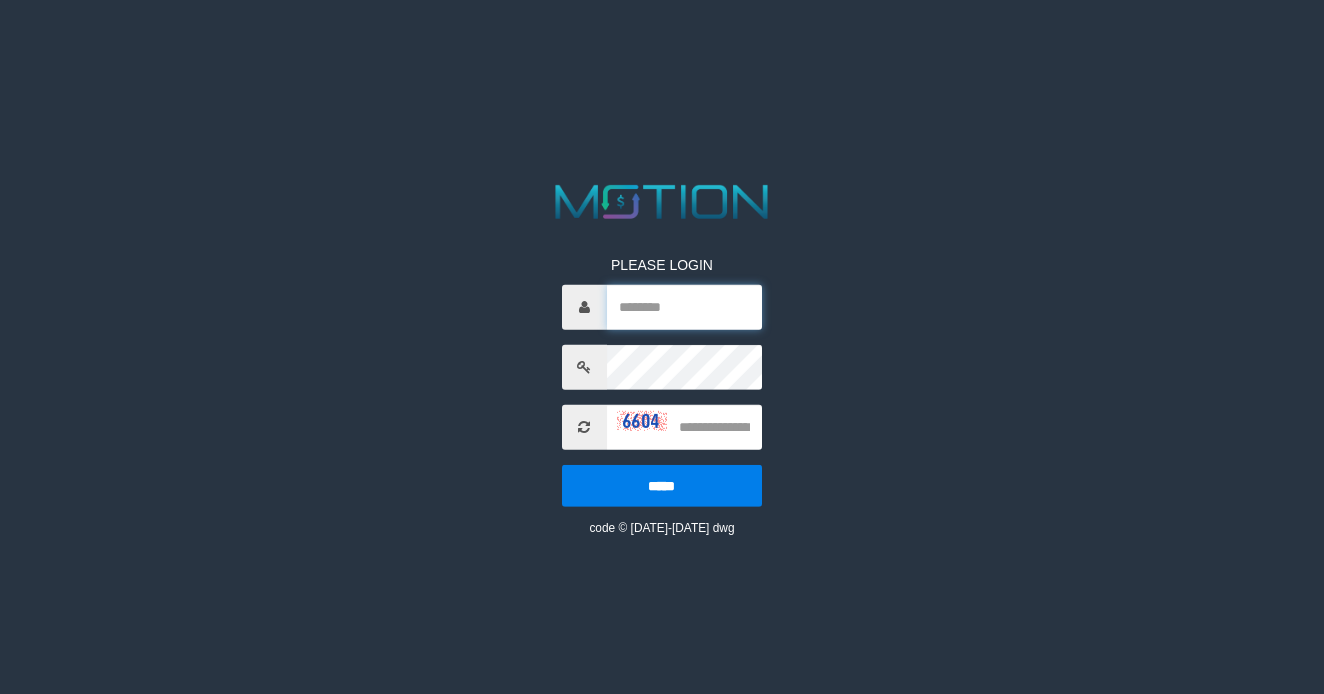 click at bounding box center (685, 306) 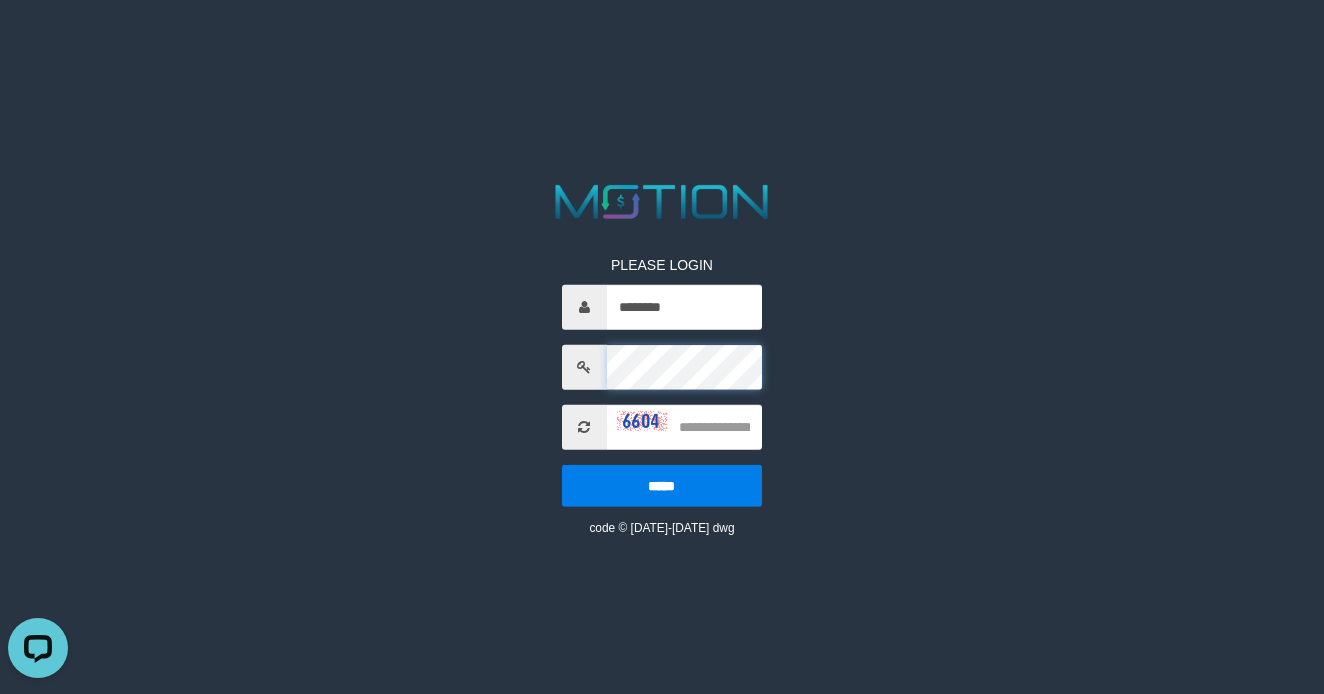 scroll, scrollTop: 0, scrollLeft: 0, axis: both 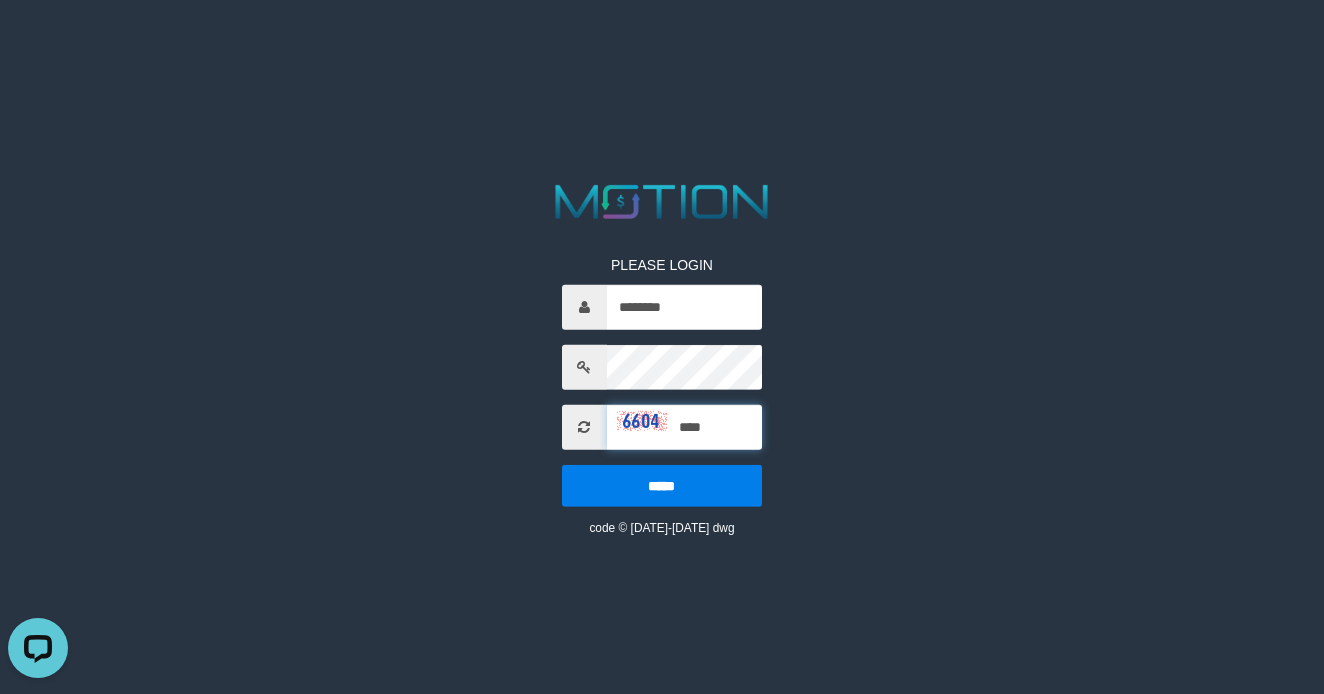 type on "****" 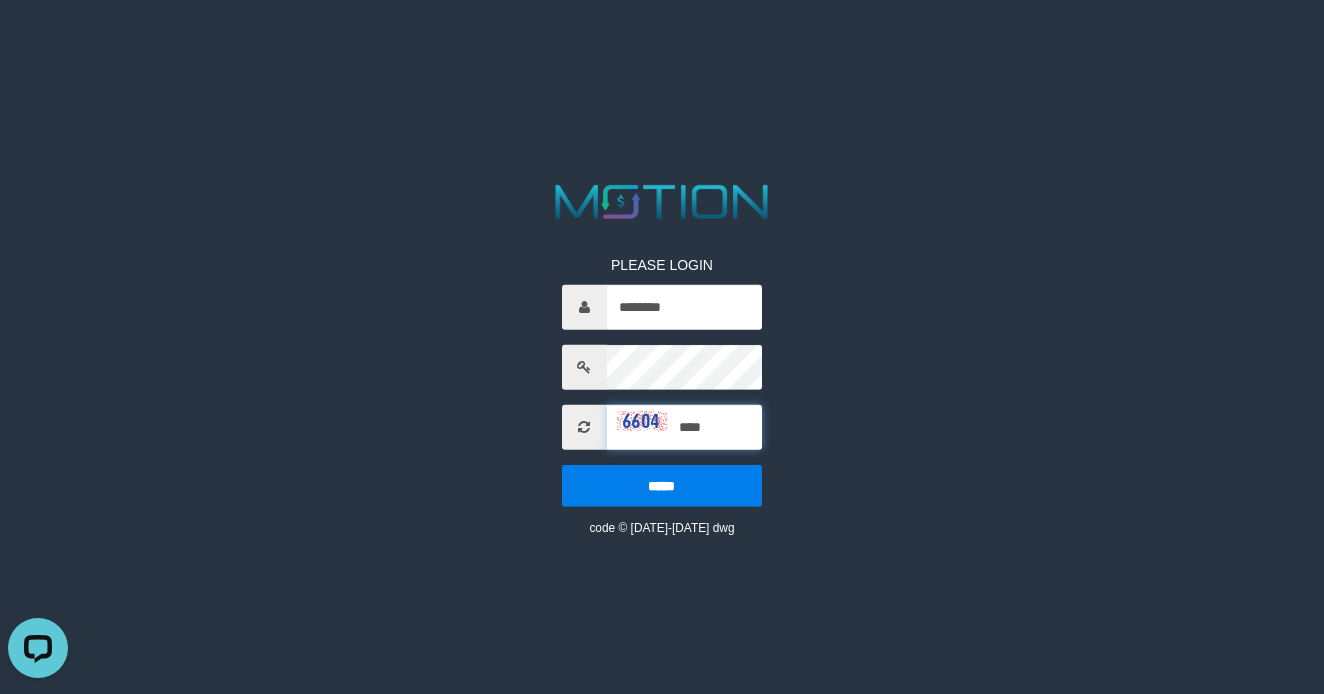 click on "*****" at bounding box center (662, 485) 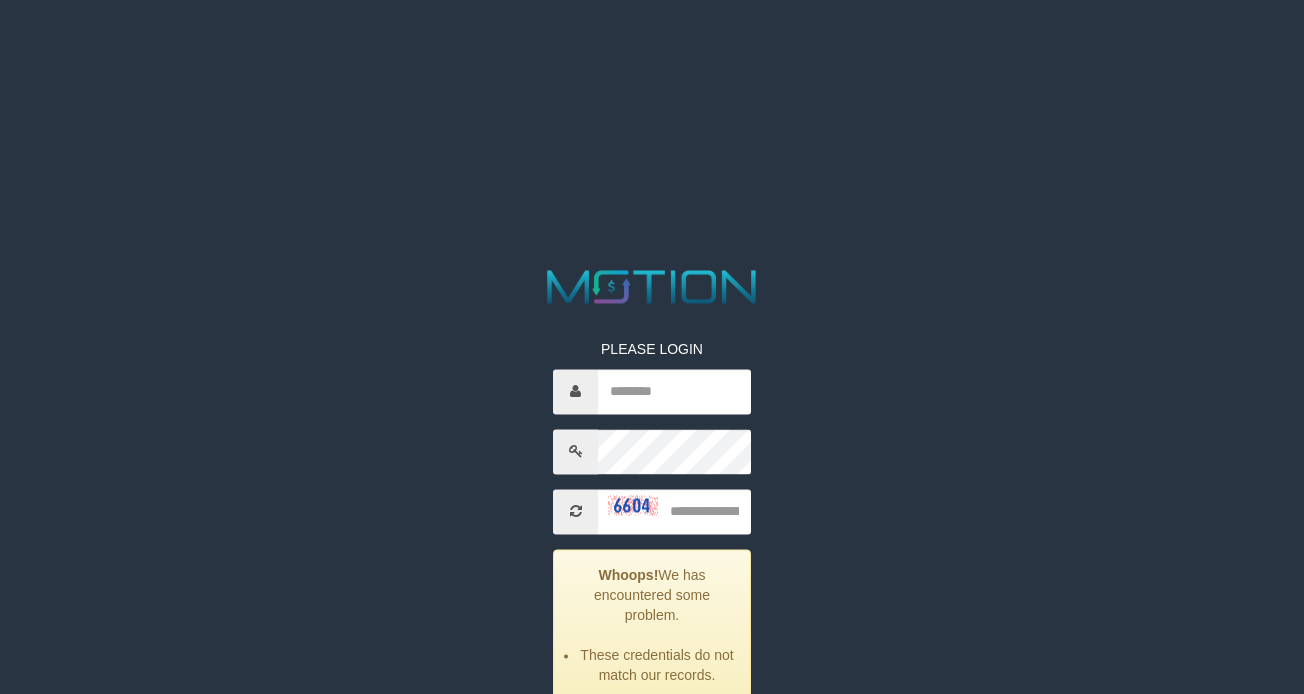 scroll, scrollTop: 0, scrollLeft: 0, axis: both 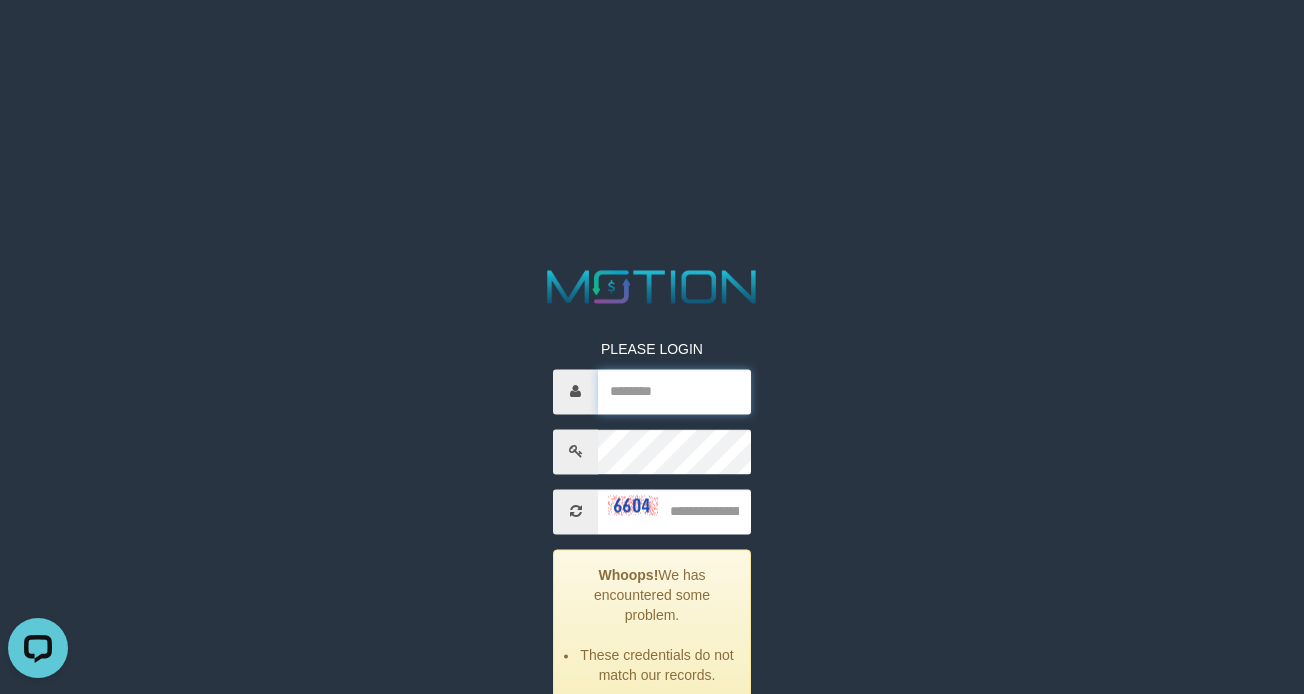click at bounding box center [674, 391] 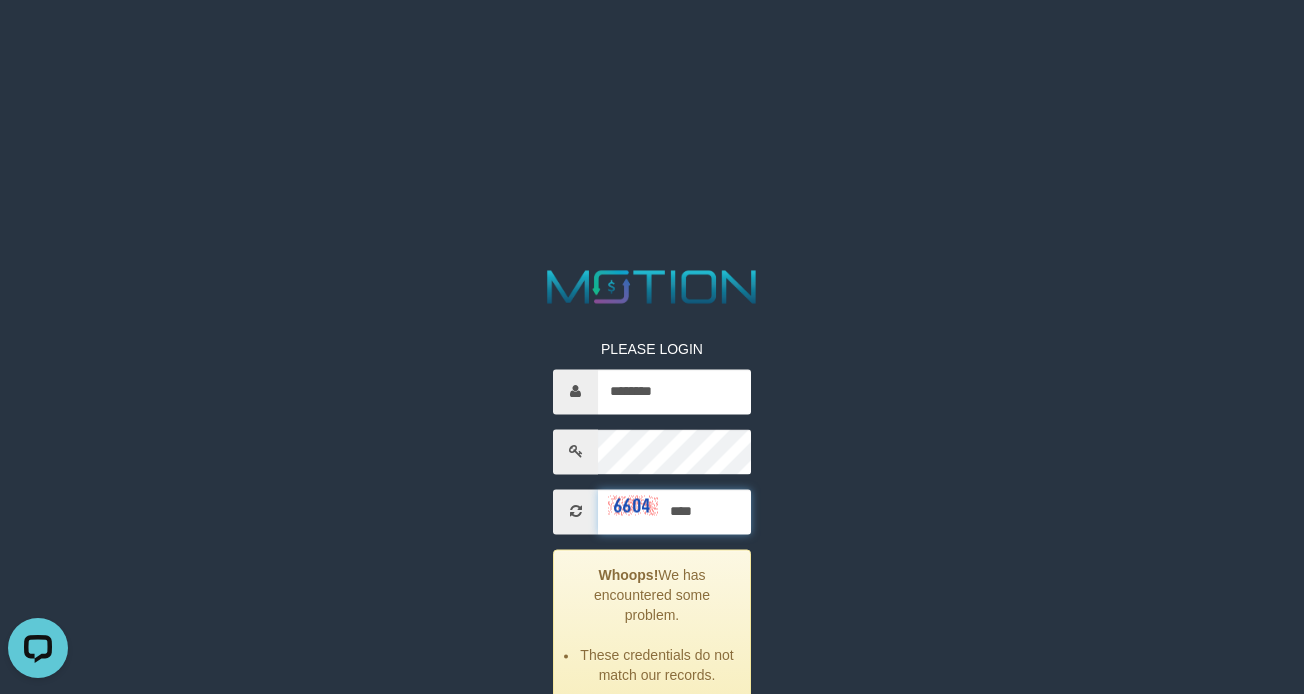 type on "****" 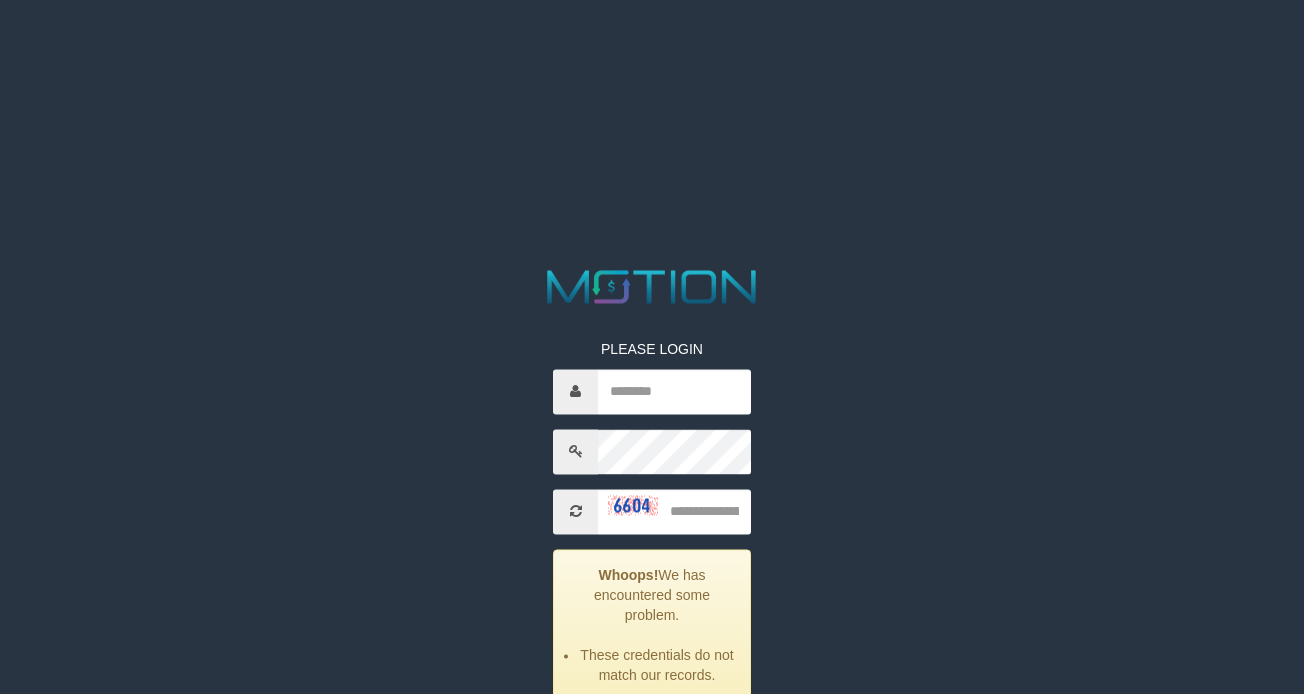 scroll, scrollTop: 0, scrollLeft: 0, axis: both 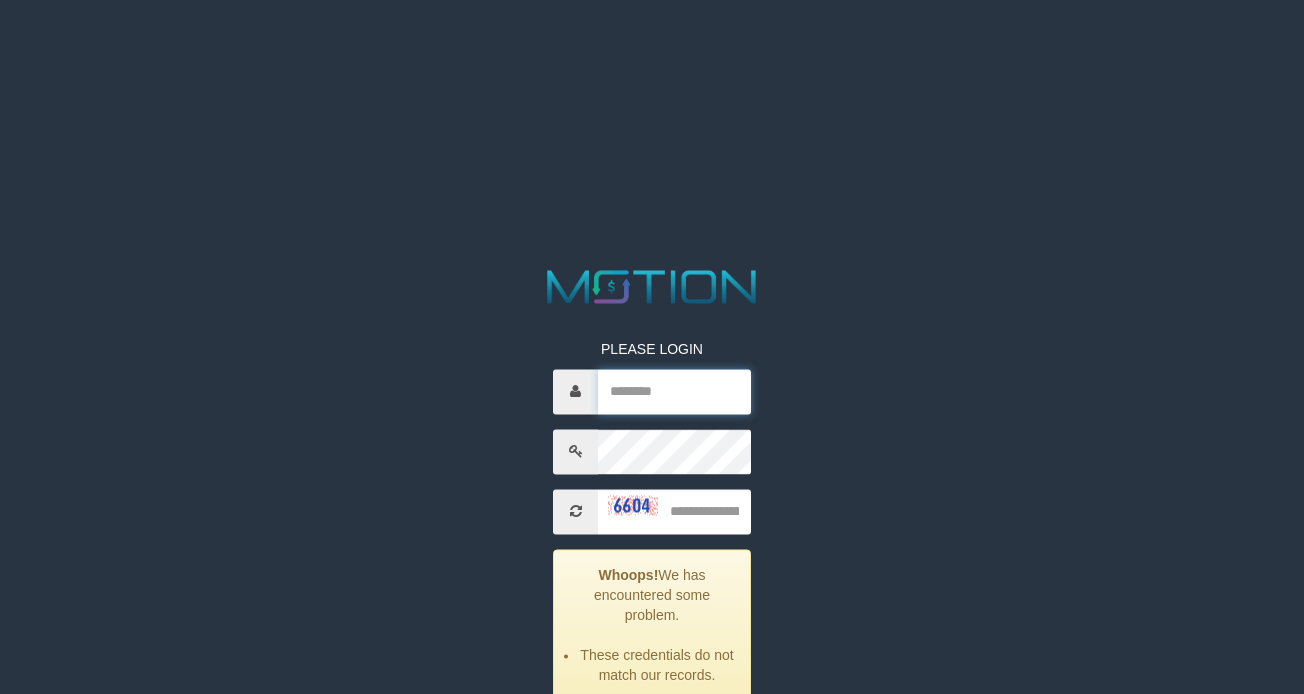 click at bounding box center [674, 391] 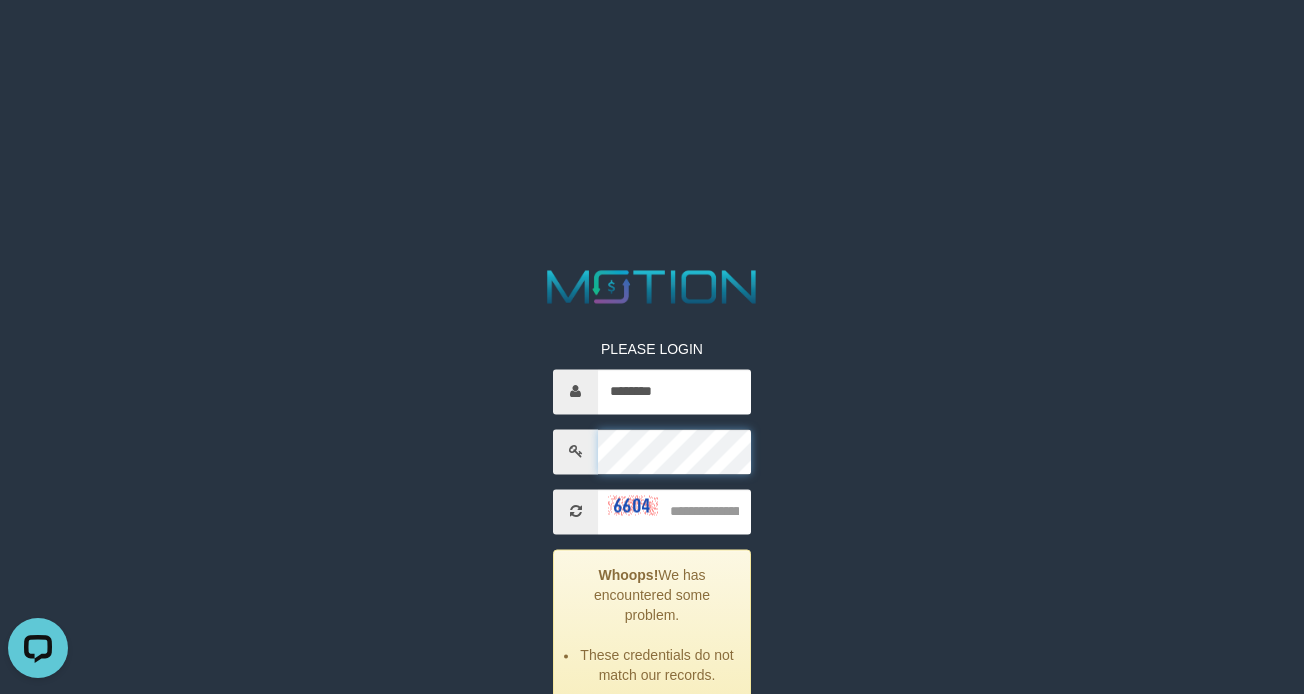 scroll, scrollTop: 0, scrollLeft: 0, axis: both 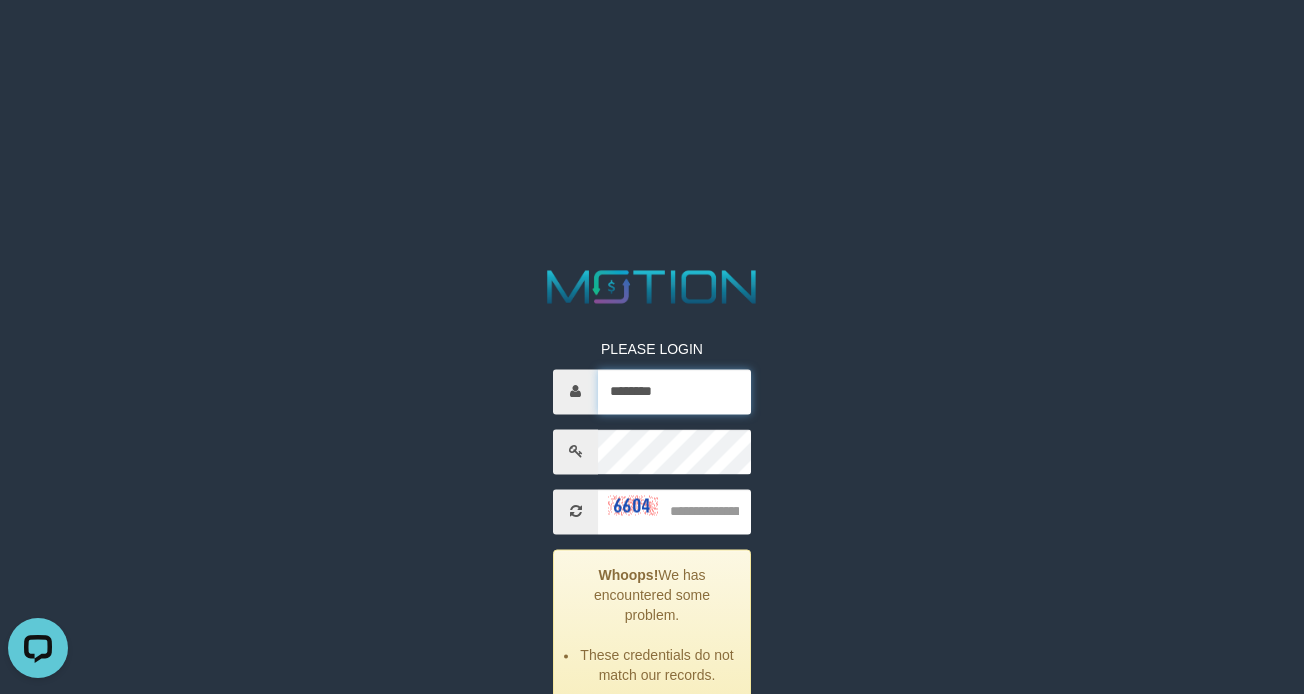 click on "********" at bounding box center (674, 391) 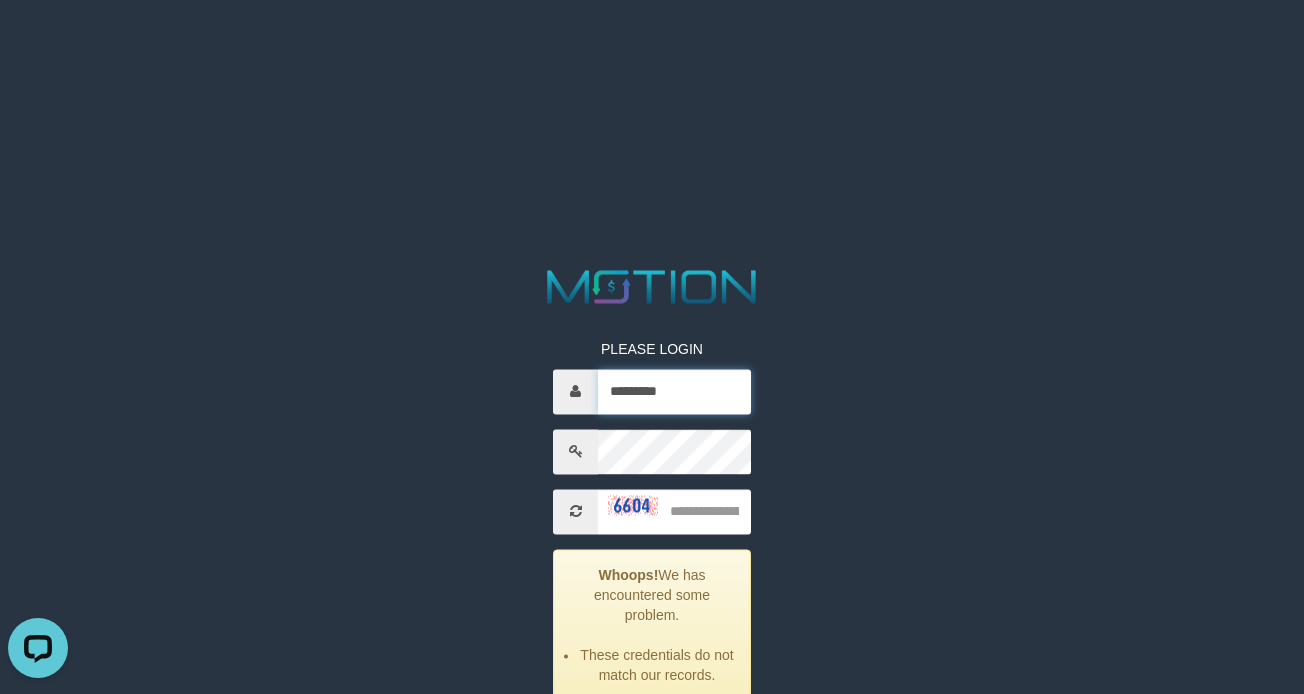 type on "********" 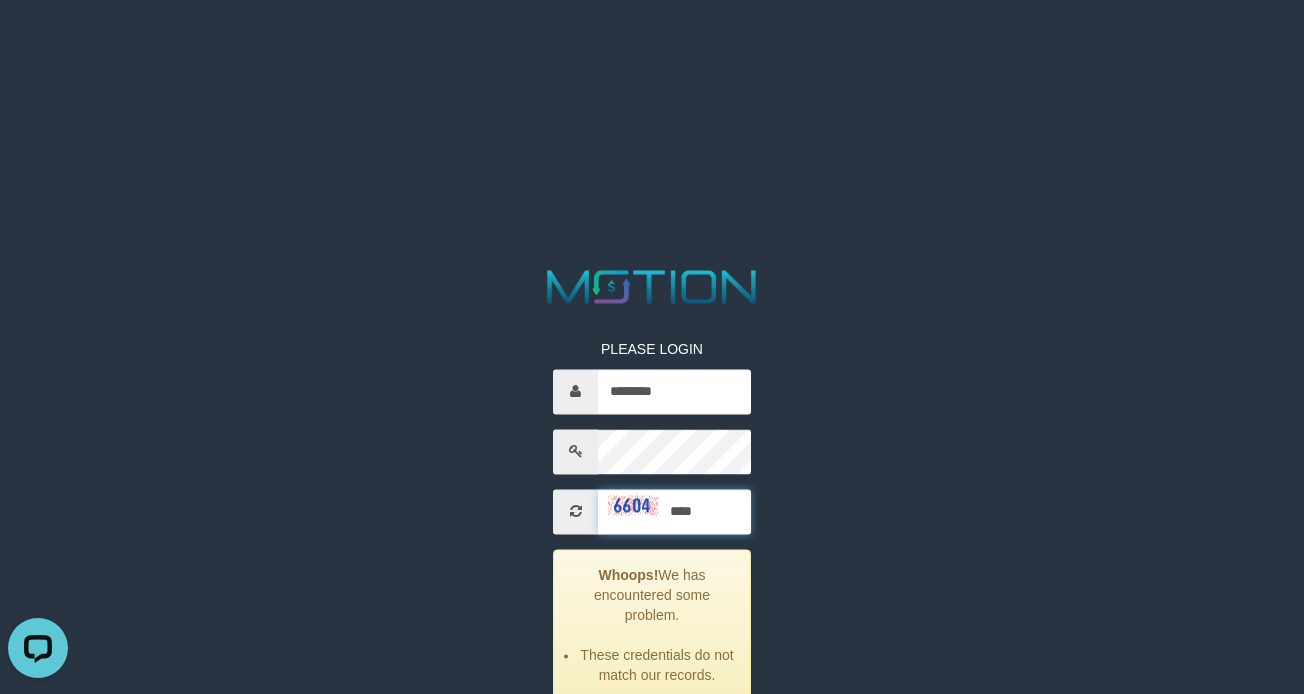 type on "****" 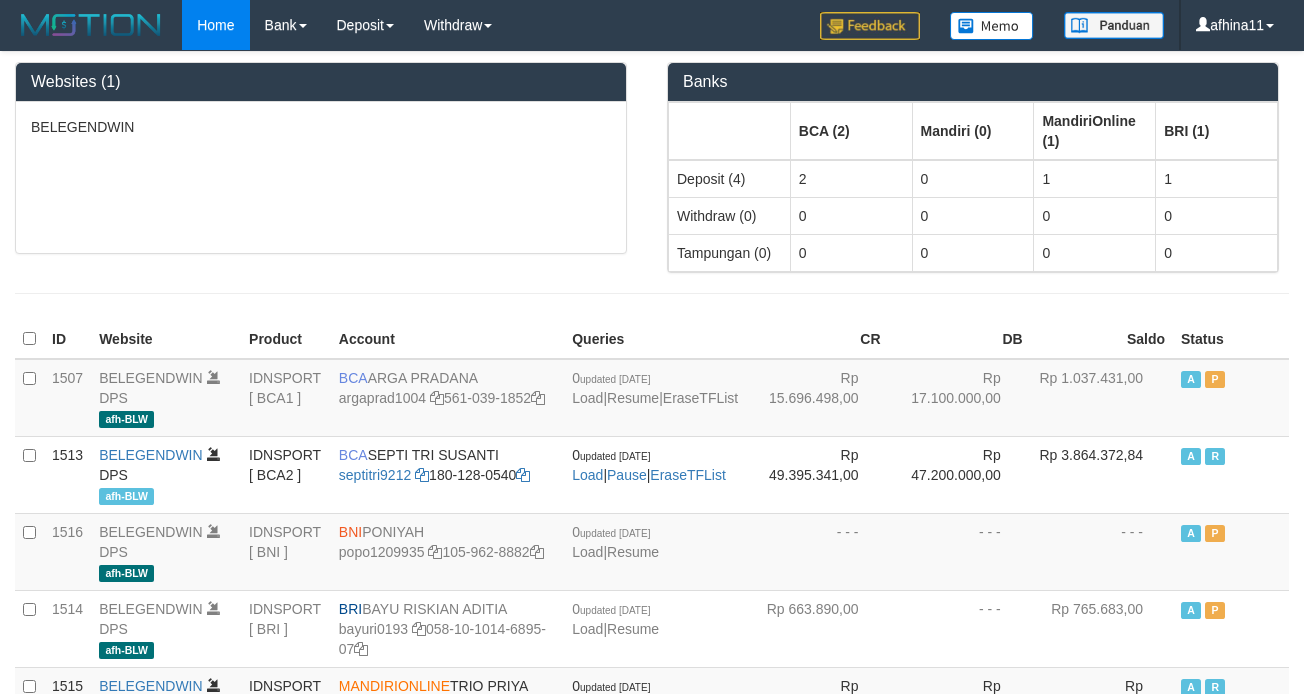 scroll, scrollTop: 0, scrollLeft: 0, axis: both 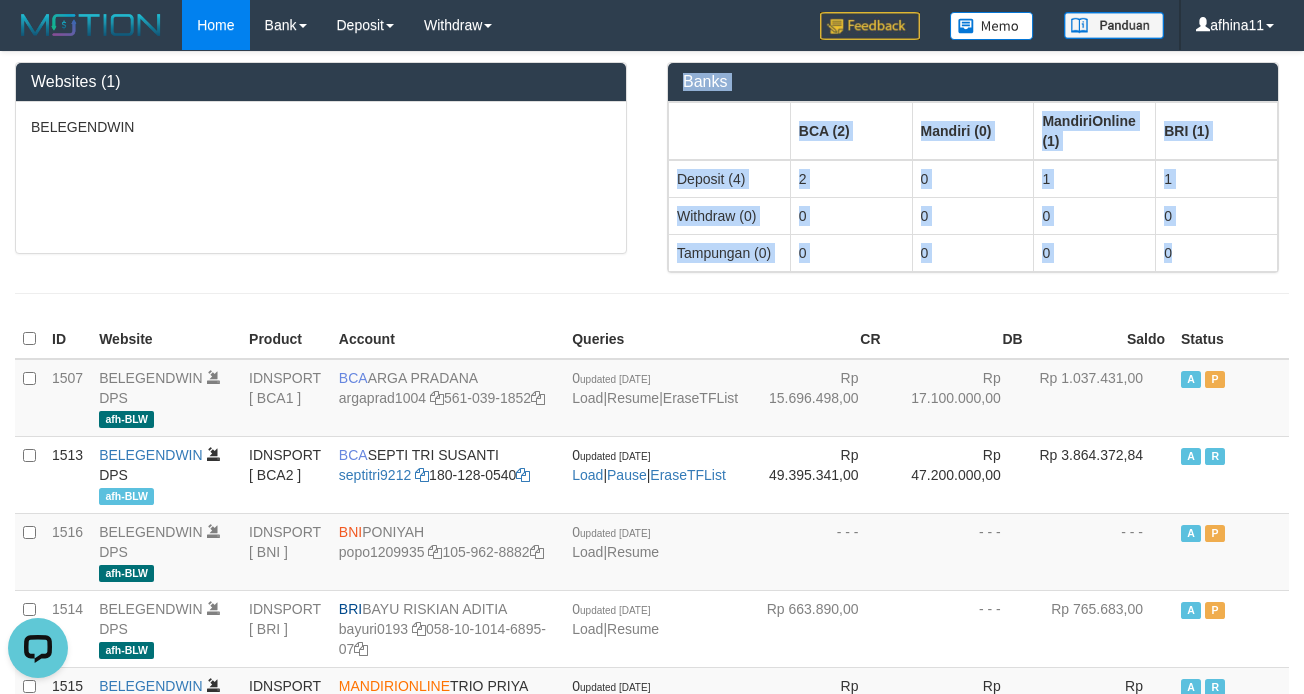 click on "Websites (1)
BELEGENDWIN
Banks
BCA (2)
Mandiri (0)
MandiriOnline (1)
BRI (1)
Deposit (4)
2
0
1
1
Withdraw (0)
0
0
0
0
Tampungan (0)
0
0
0
0" at bounding box center [652, 183] 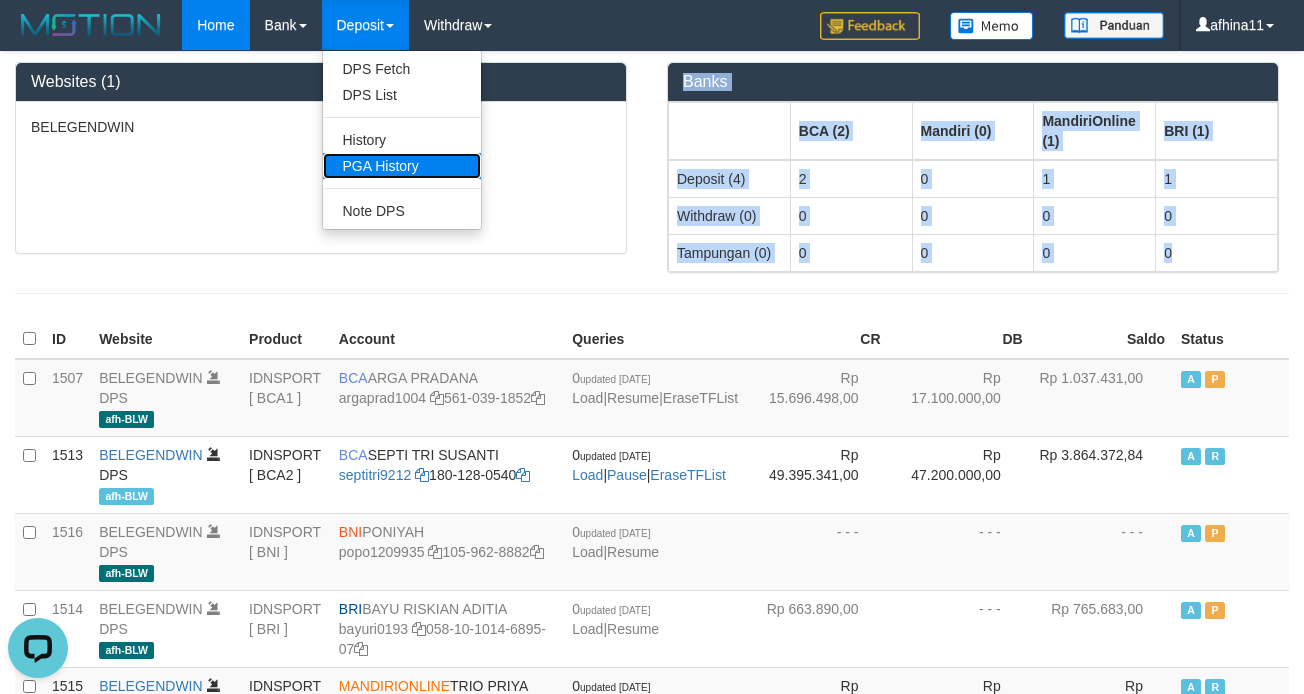 click on "PGA History" at bounding box center [402, 166] 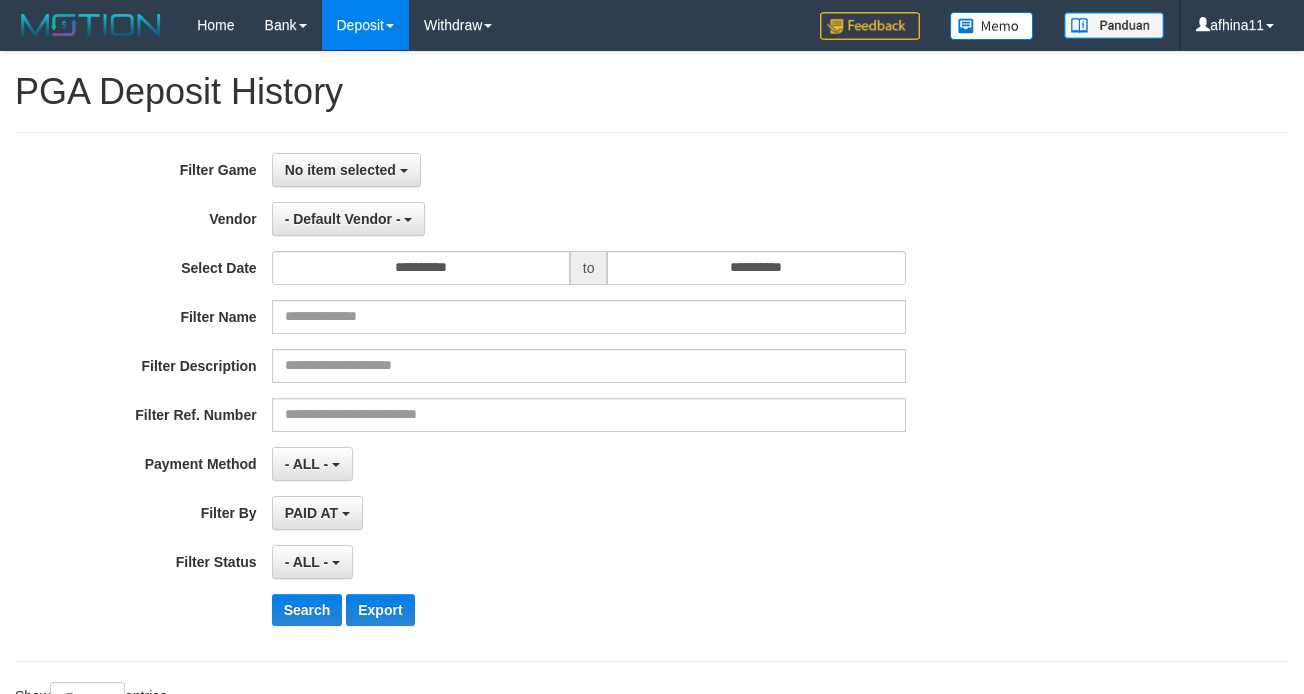 select 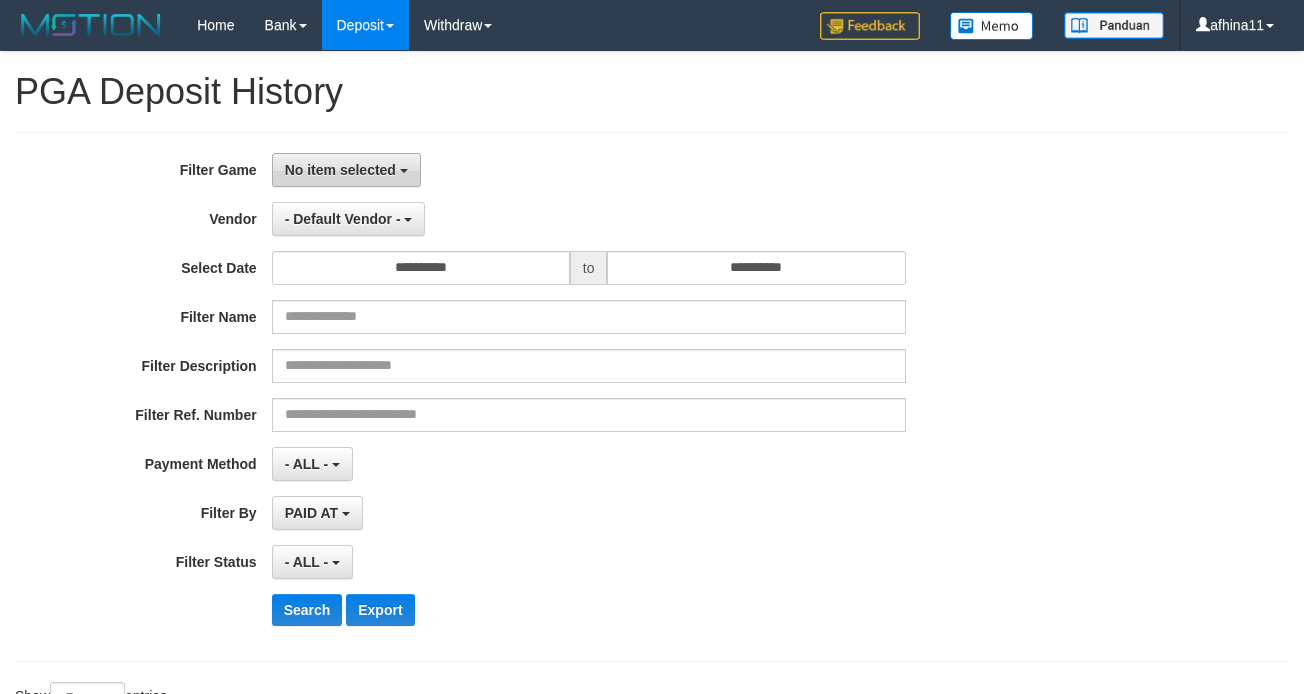 click on "No item selected" at bounding box center [346, 170] 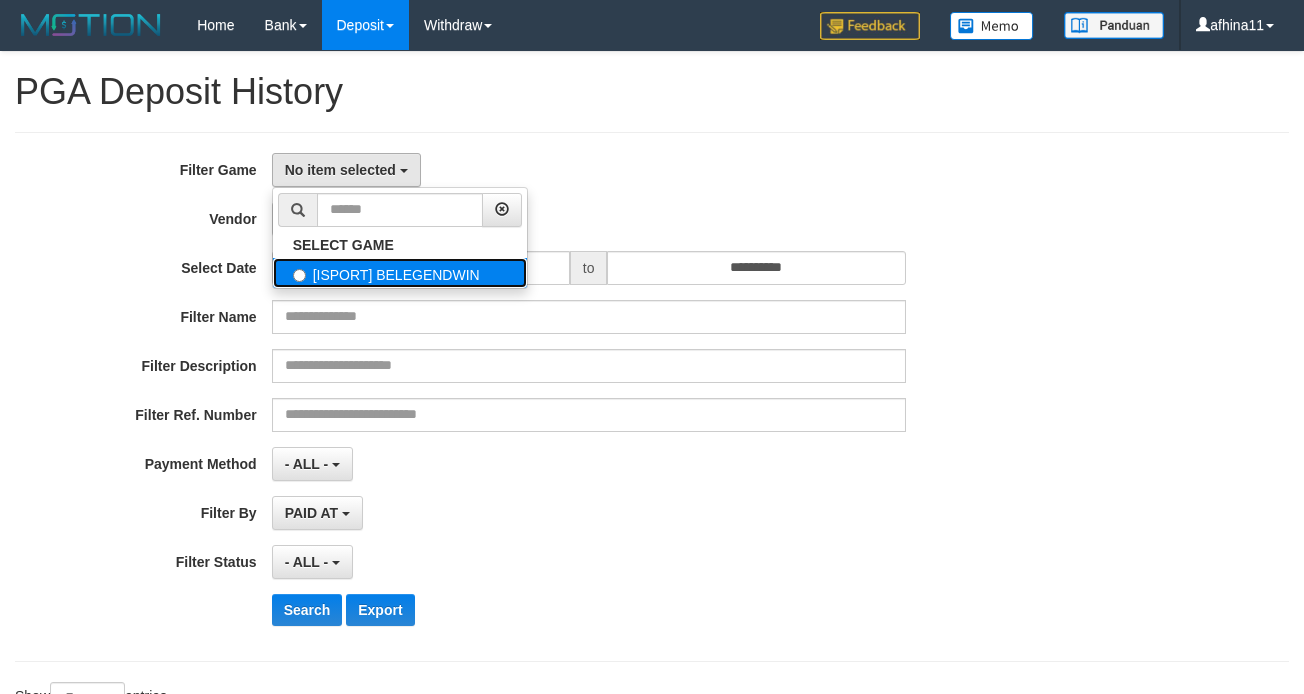 click on "[ISPORT] BELEGENDWIN" at bounding box center [400, 273] 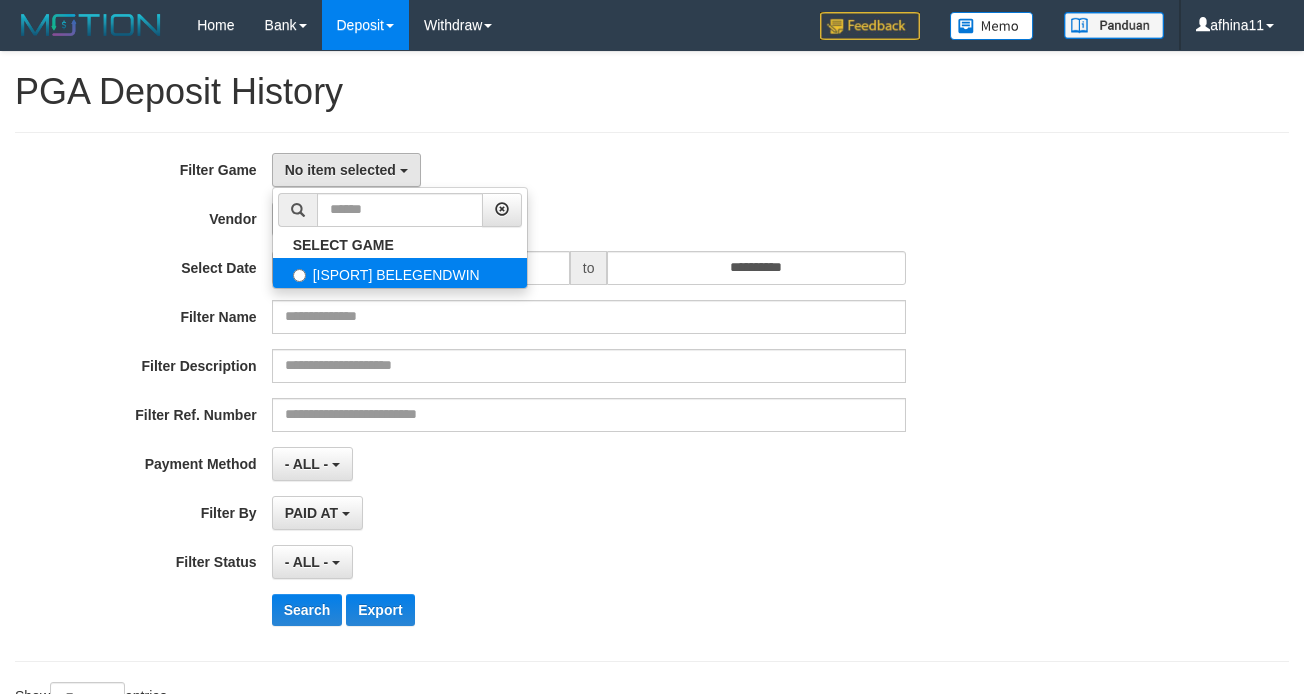 select on "***" 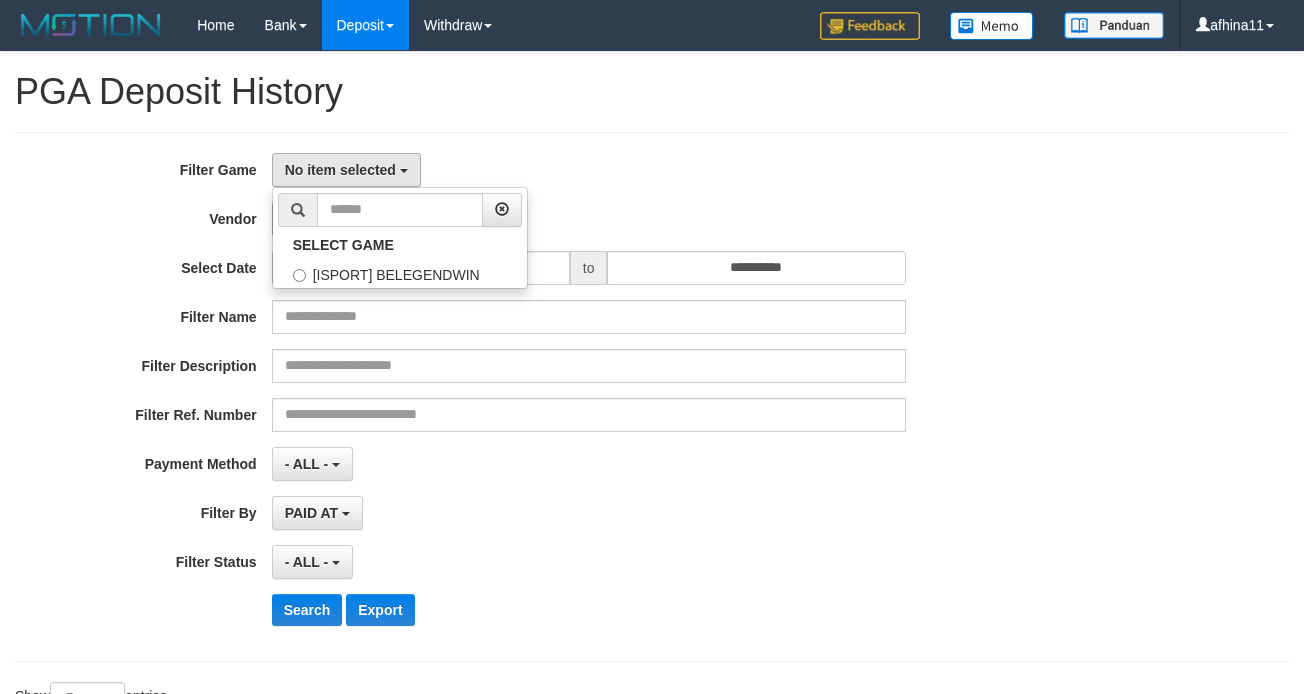scroll, scrollTop: 17, scrollLeft: 0, axis: vertical 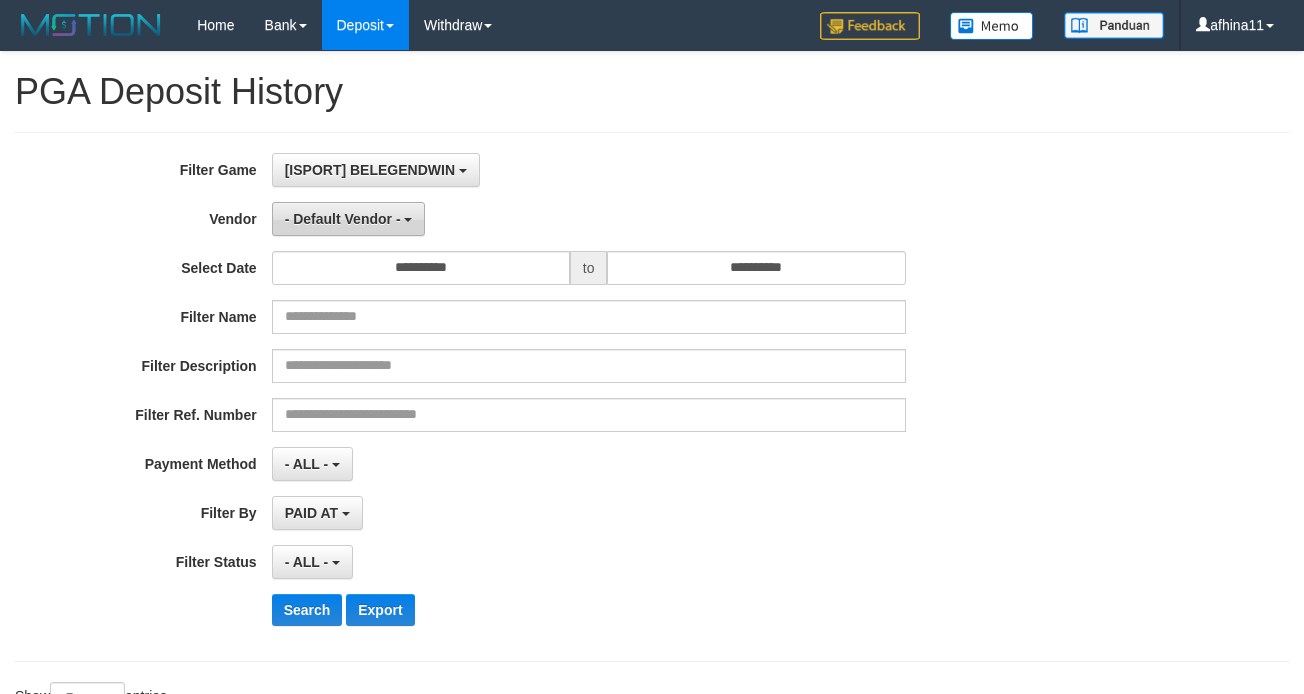 drag, startPoint x: 344, startPoint y: 212, endPoint x: 358, endPoint y: 230, distance: 22.803509 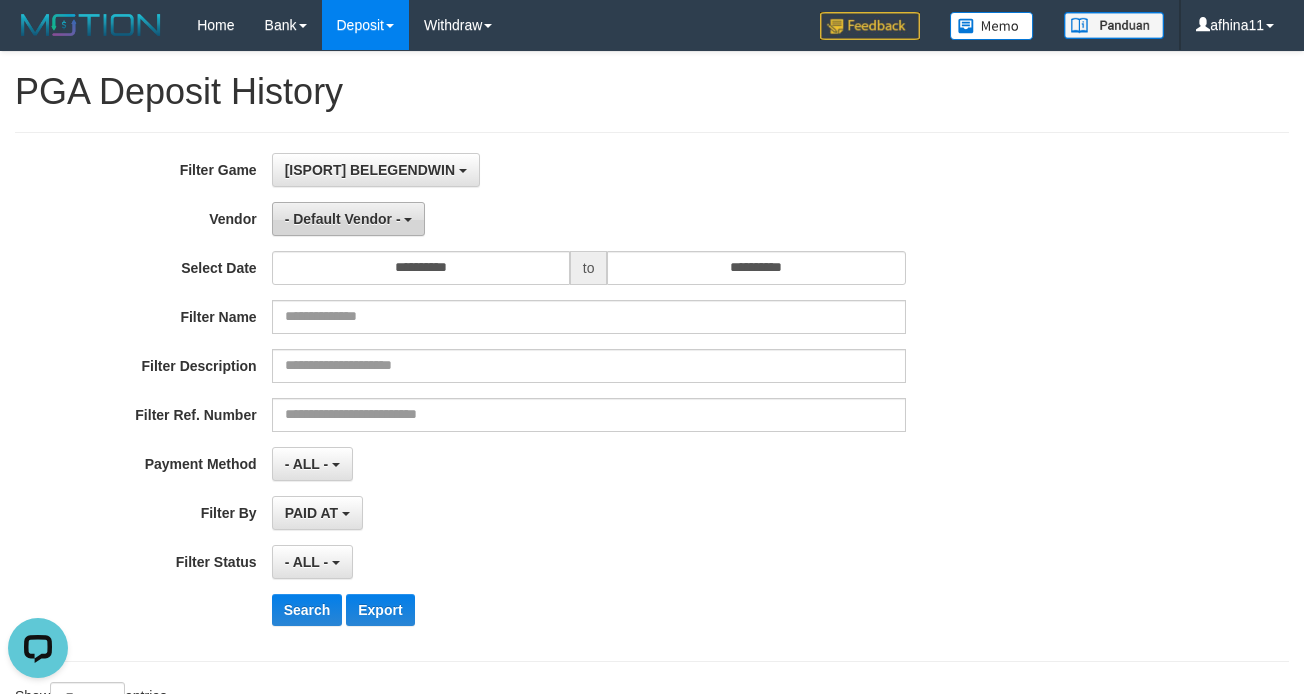 scroll, scrollTop: 0, scrollLeft: 0, axis: both 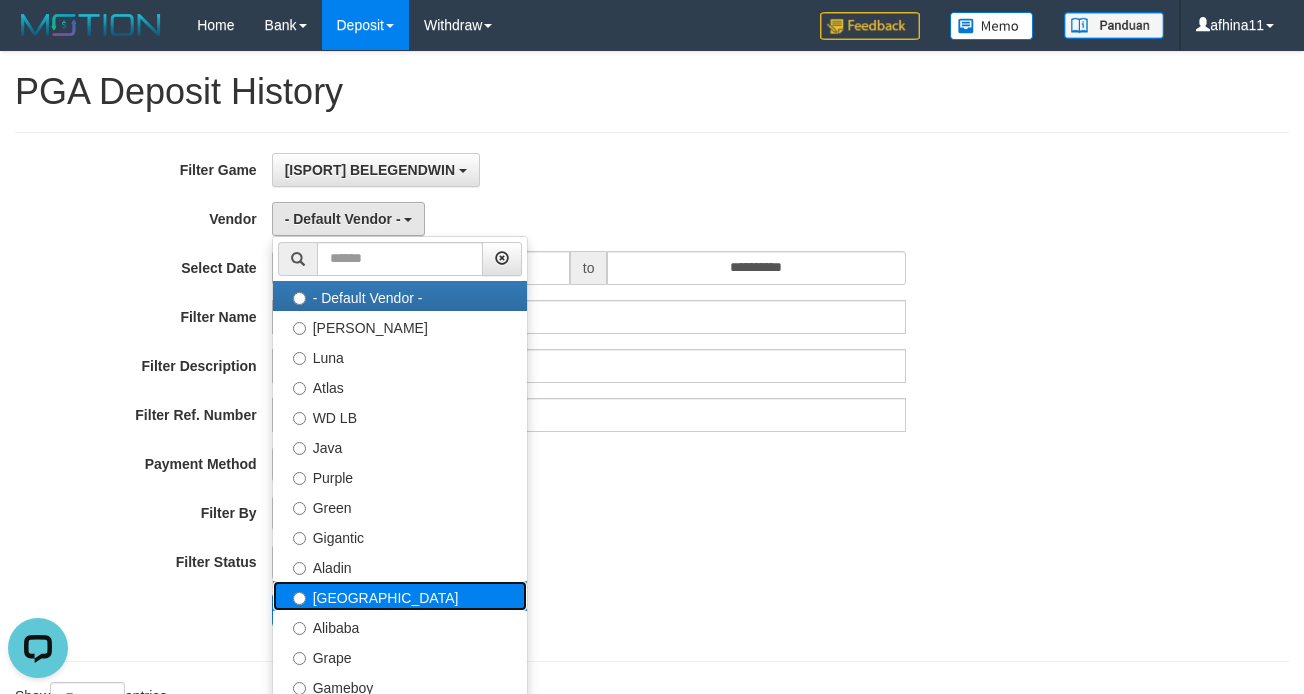 click on "[GEOGRAPHIC_DATA]" at bounding box center (400, 596) 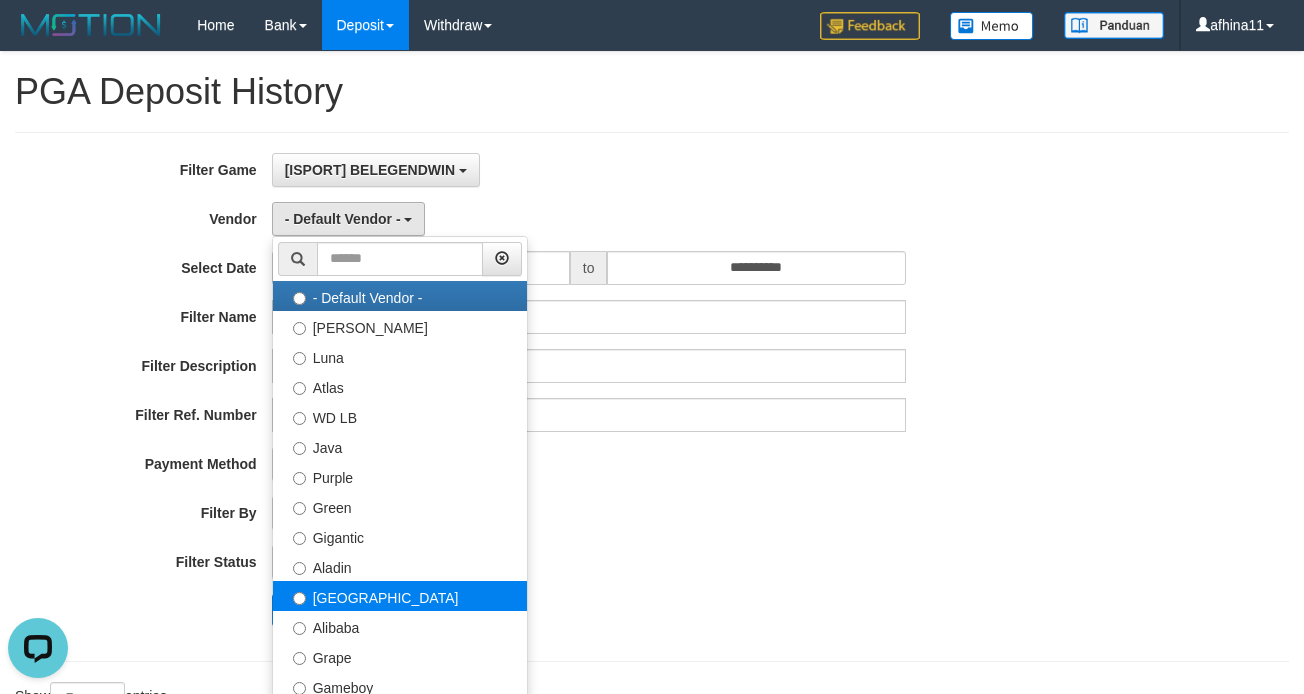 select on "**********" 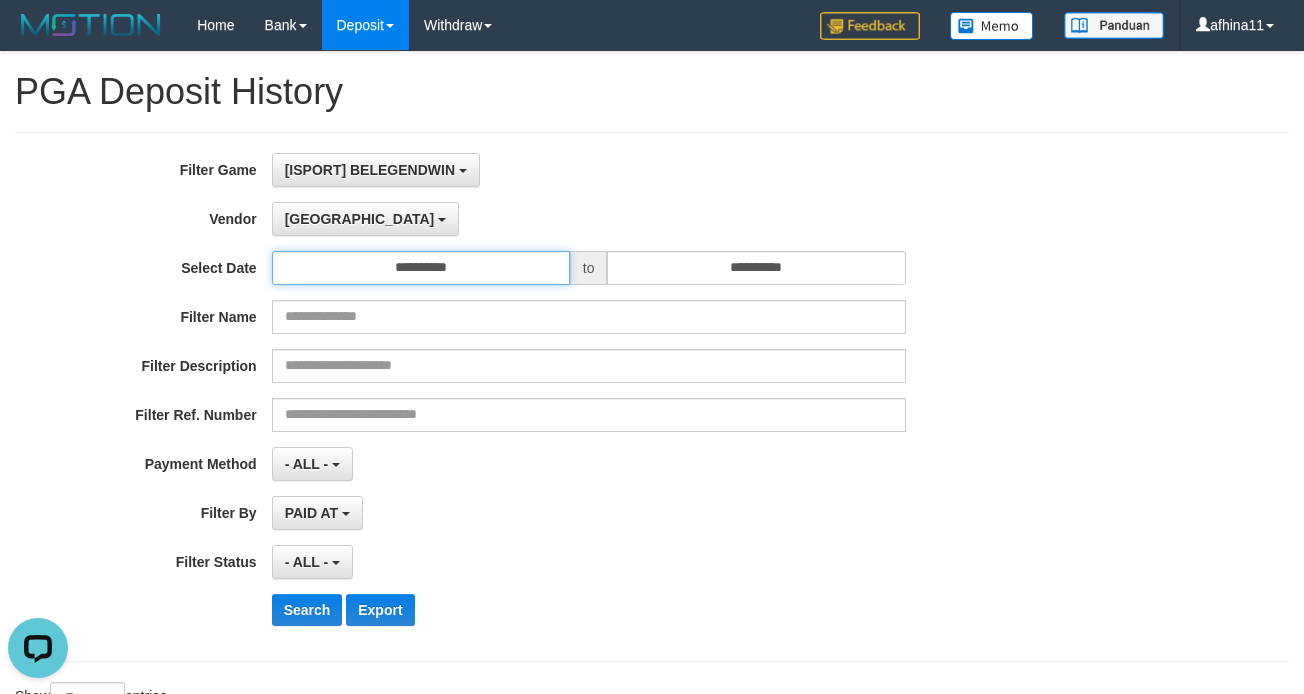 click on "**********" at bounding box center (421, 268) 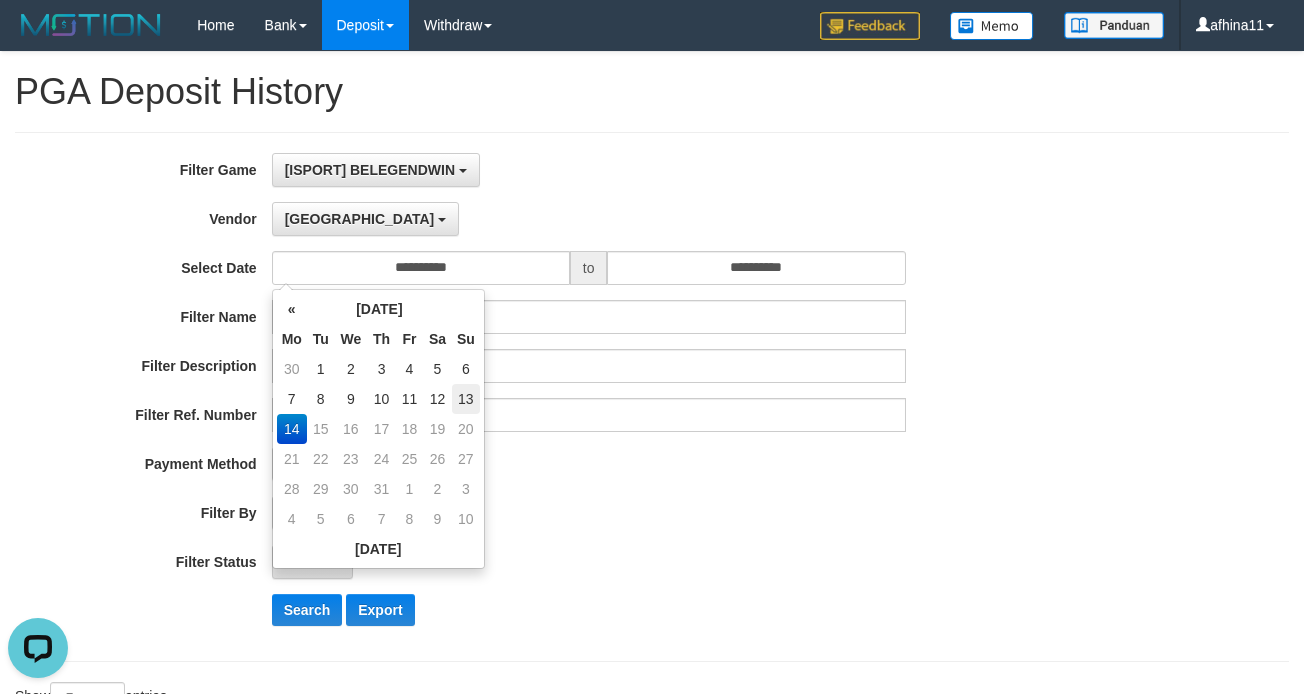 click on "13" at bounding box center [466, 399] 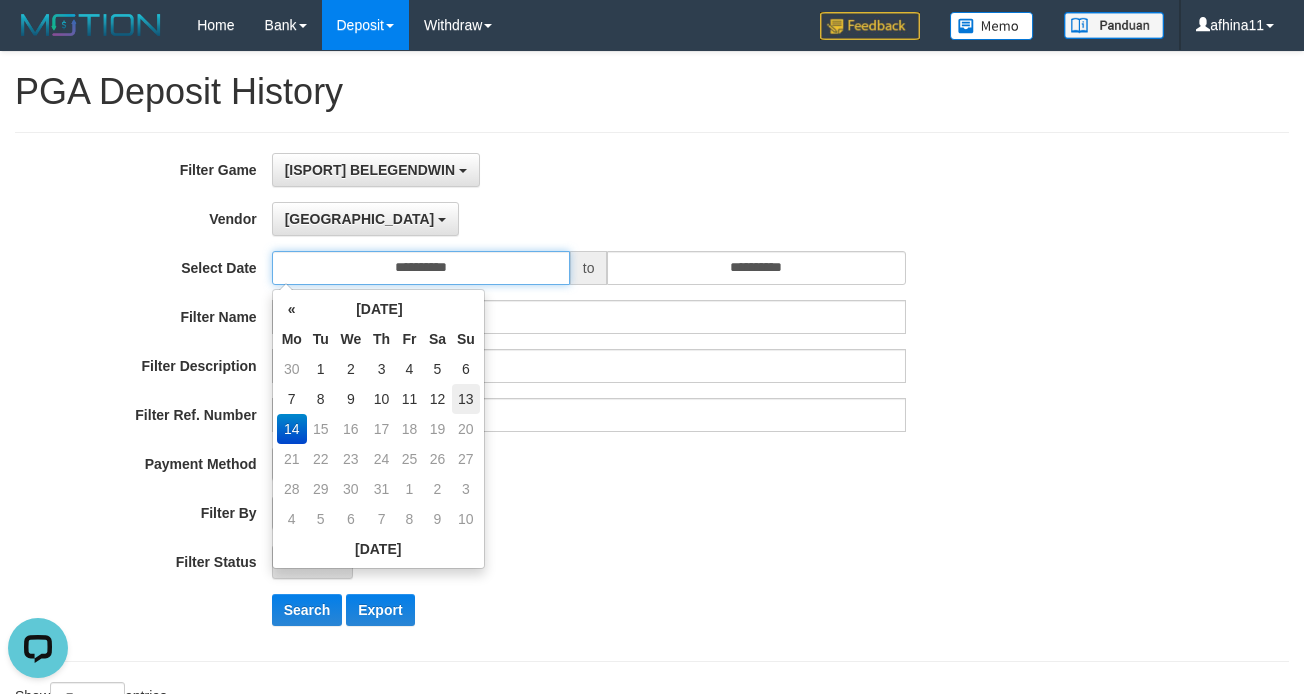 type on "**********" 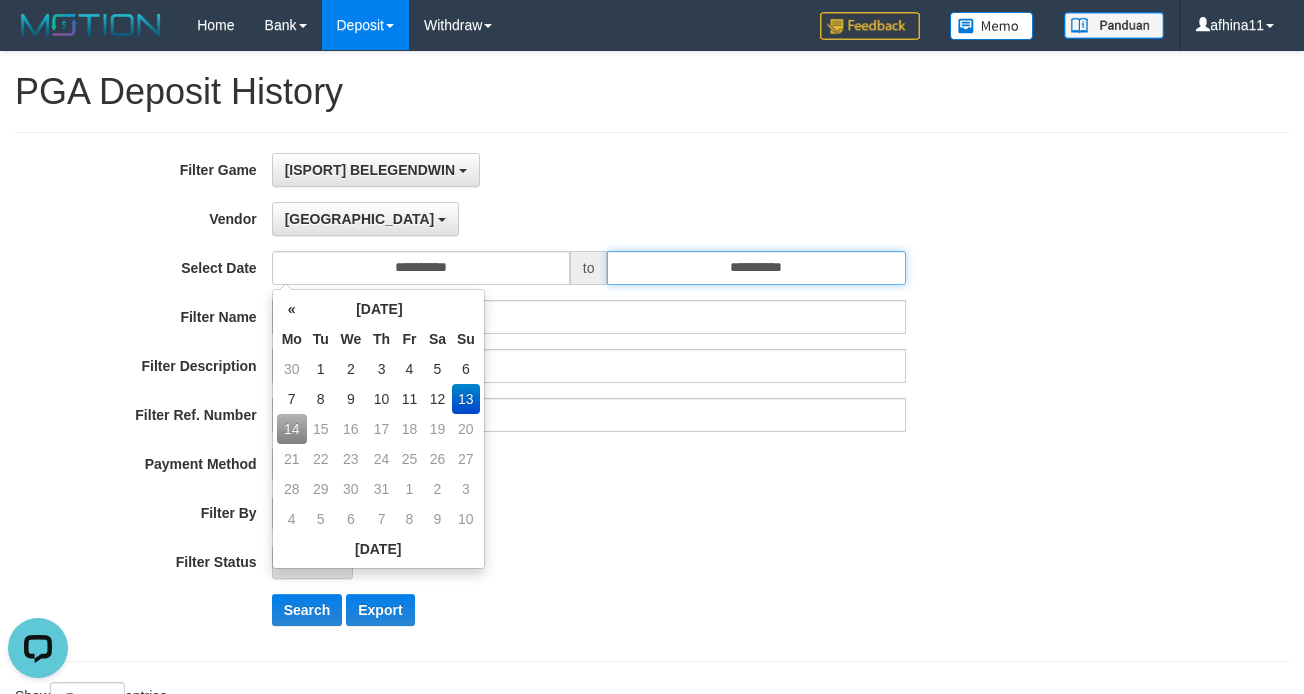 click on "**********" at bounding box center (756, 268) 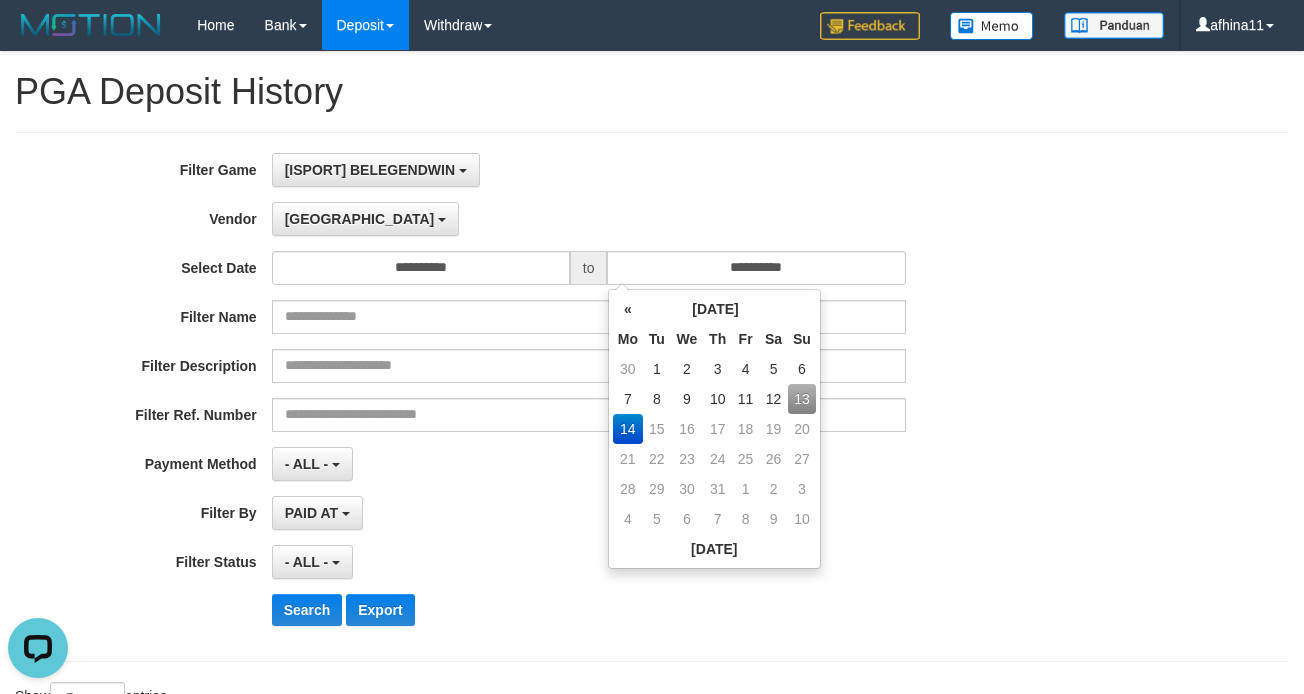 click on "13" at bounding box center [802, 399] 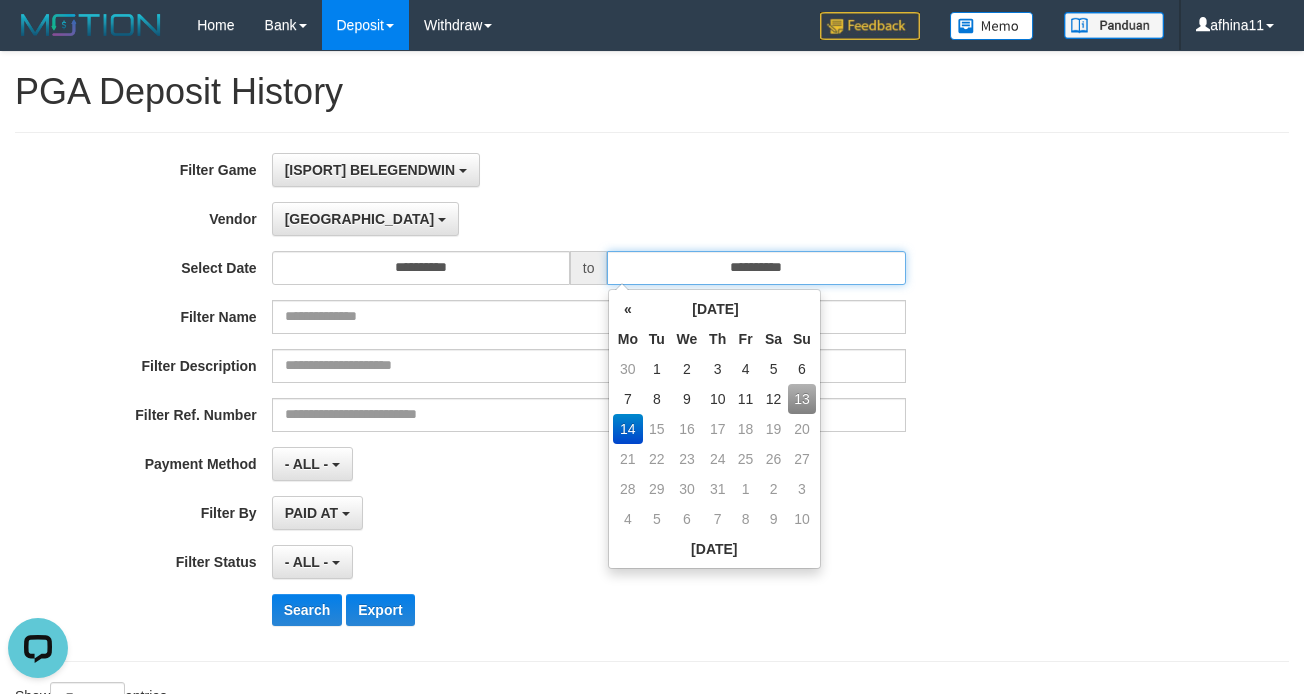 type on "**********" 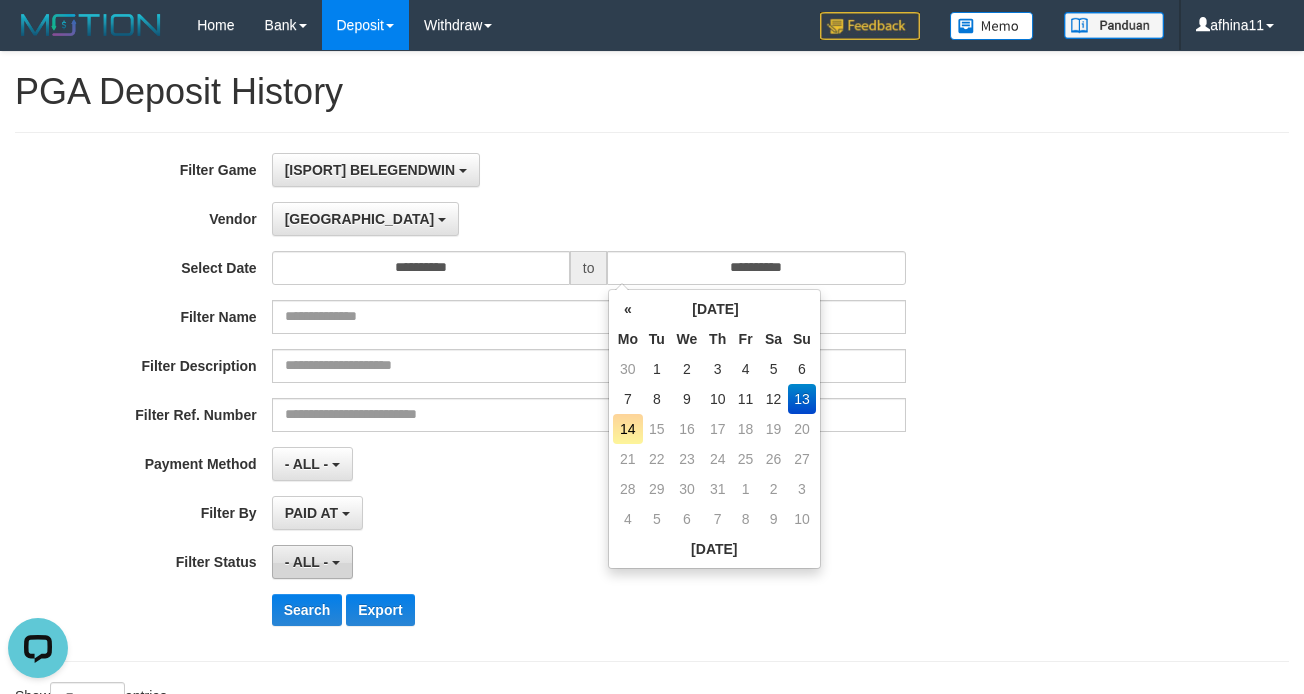 click on "- ALL -" at bounding box center (307, 562) 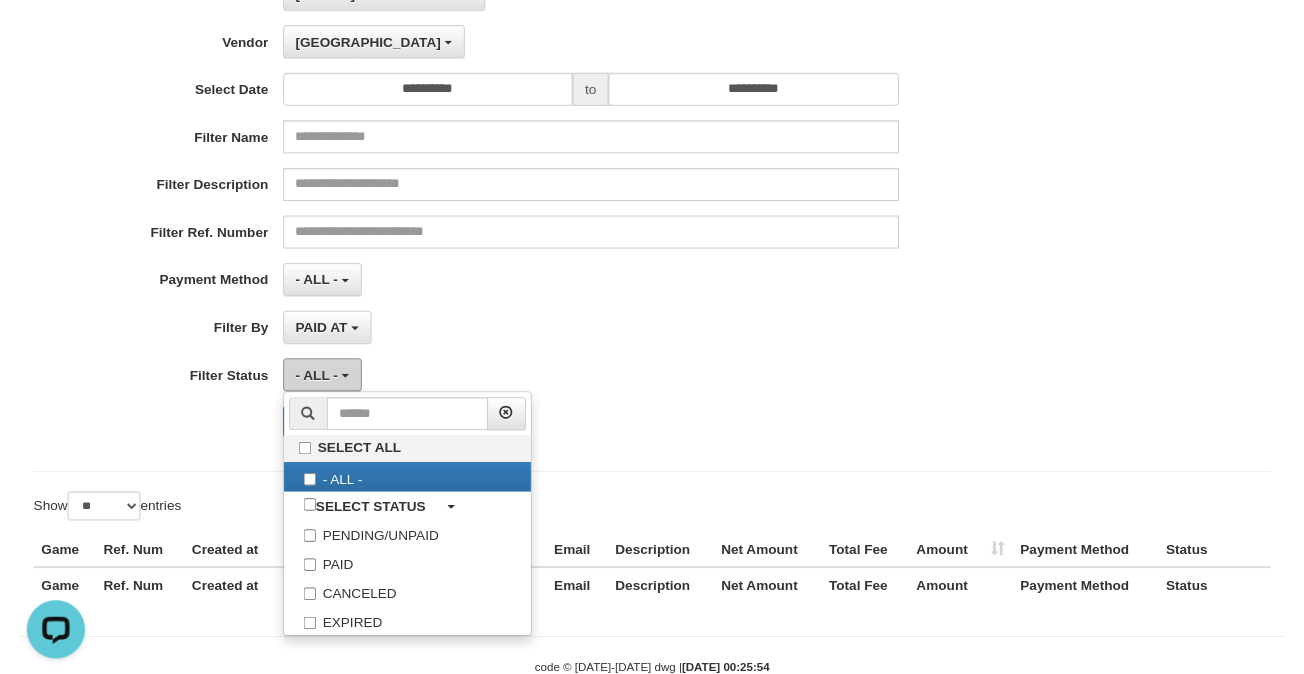 scroll, scrollTop: 177, scrollLeft: 0, axis: vertical 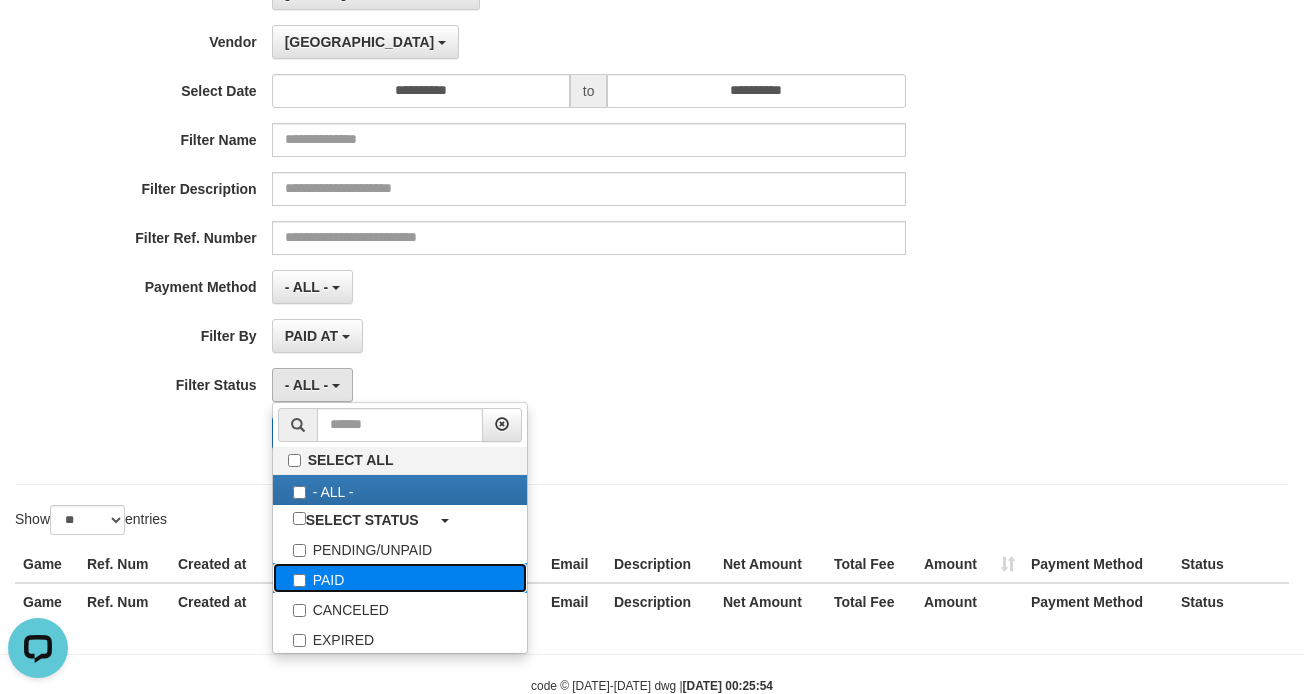click on "PAID" at bounding box center [400, 578] 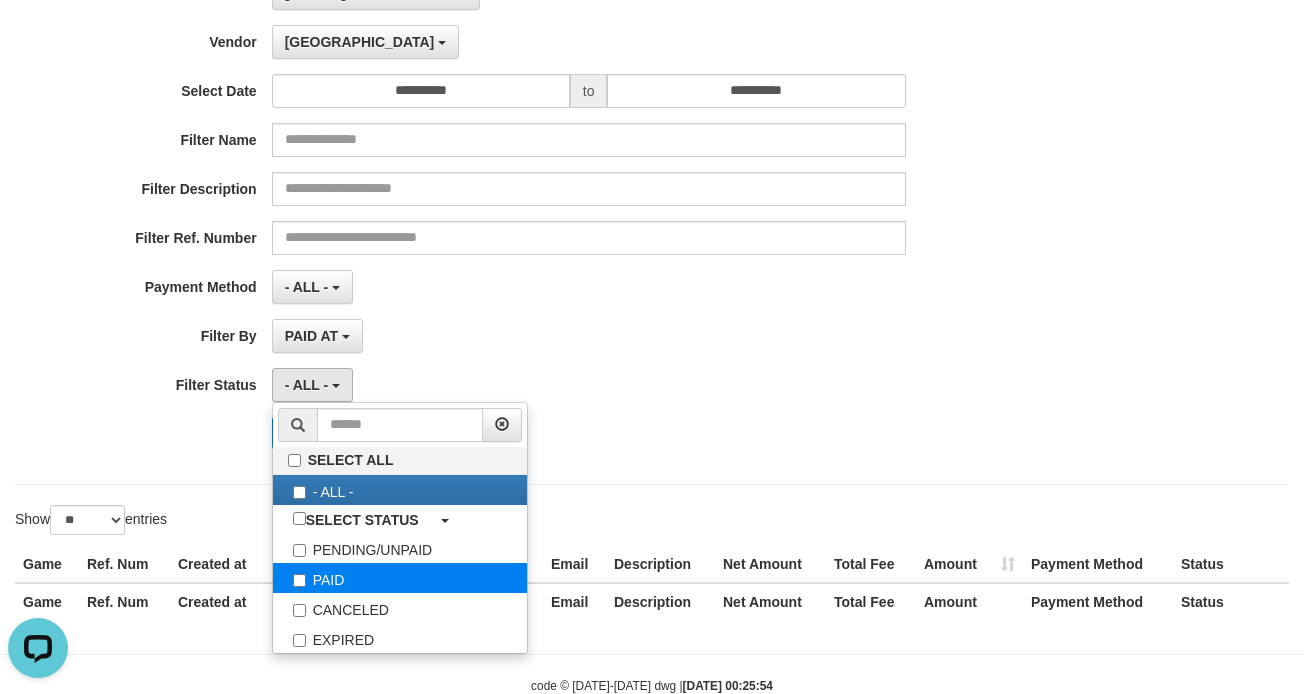 select on "*" 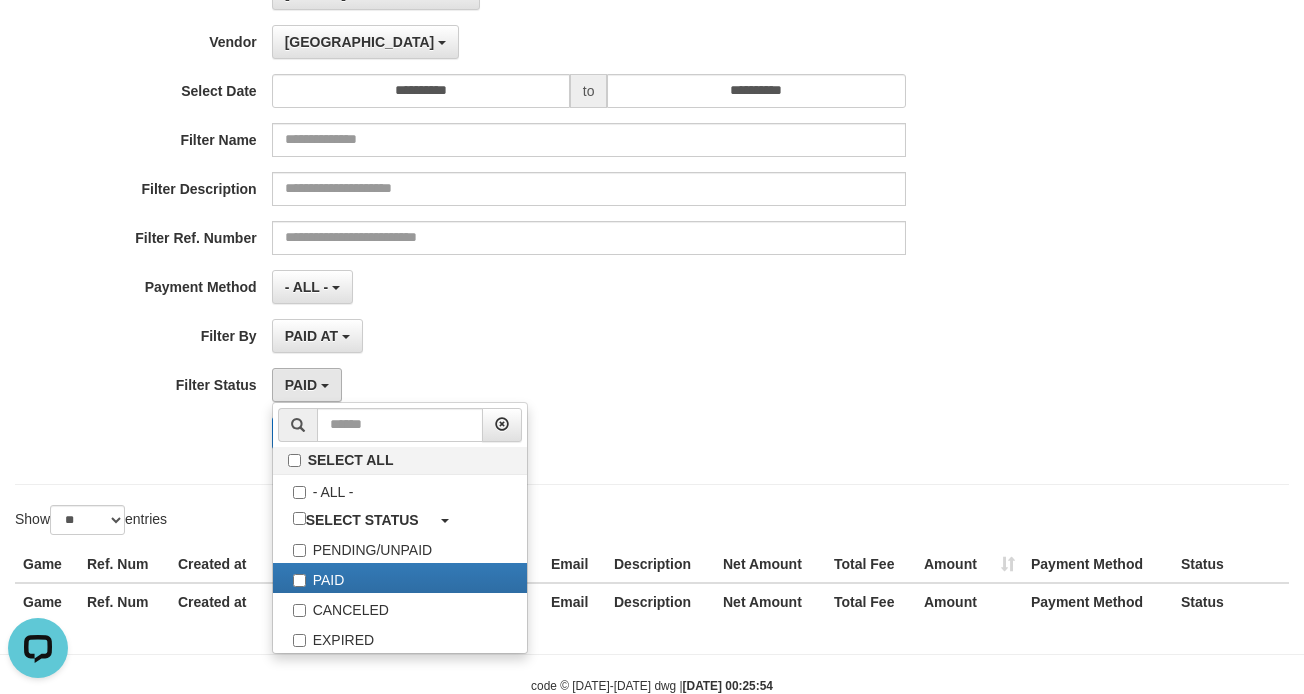 click on "PAID								    SELECT ALL  - ALL -  SELECT STATUS
PENDING/UNPAID
PAID
CANCELED
EXPIRED" at bounding box center [589, 385] 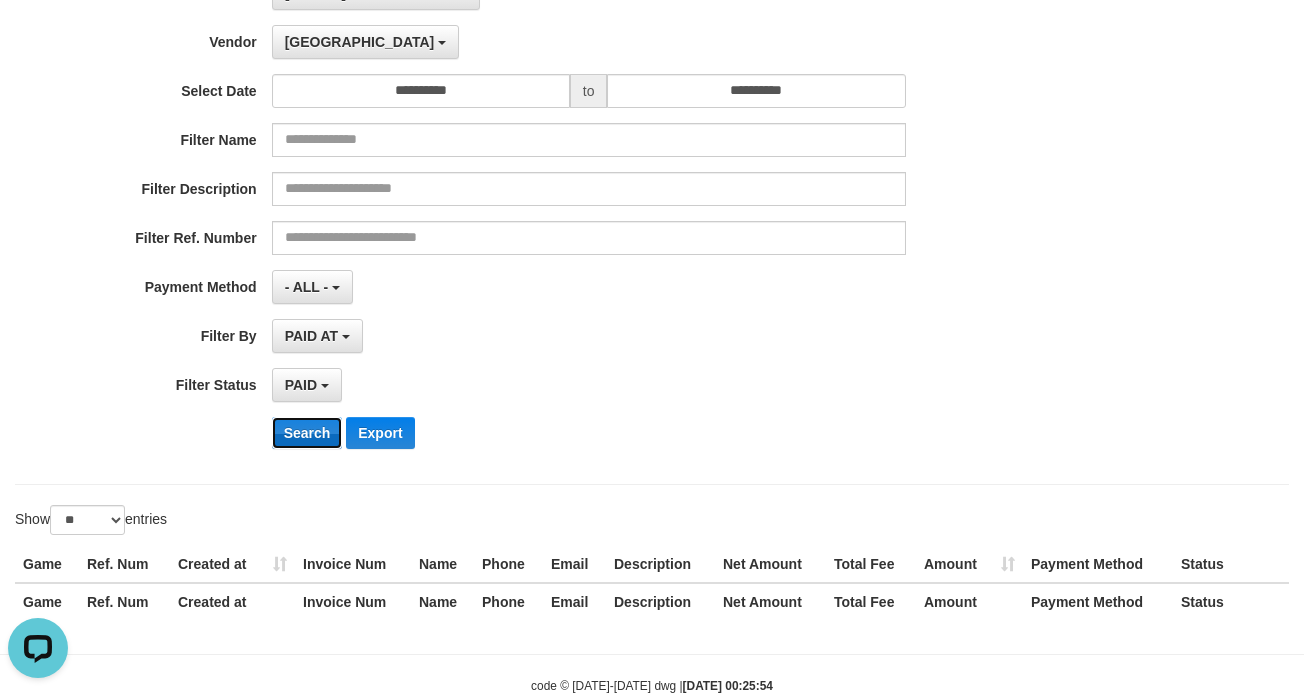 click on "Search" at bounding box center [307, 433] 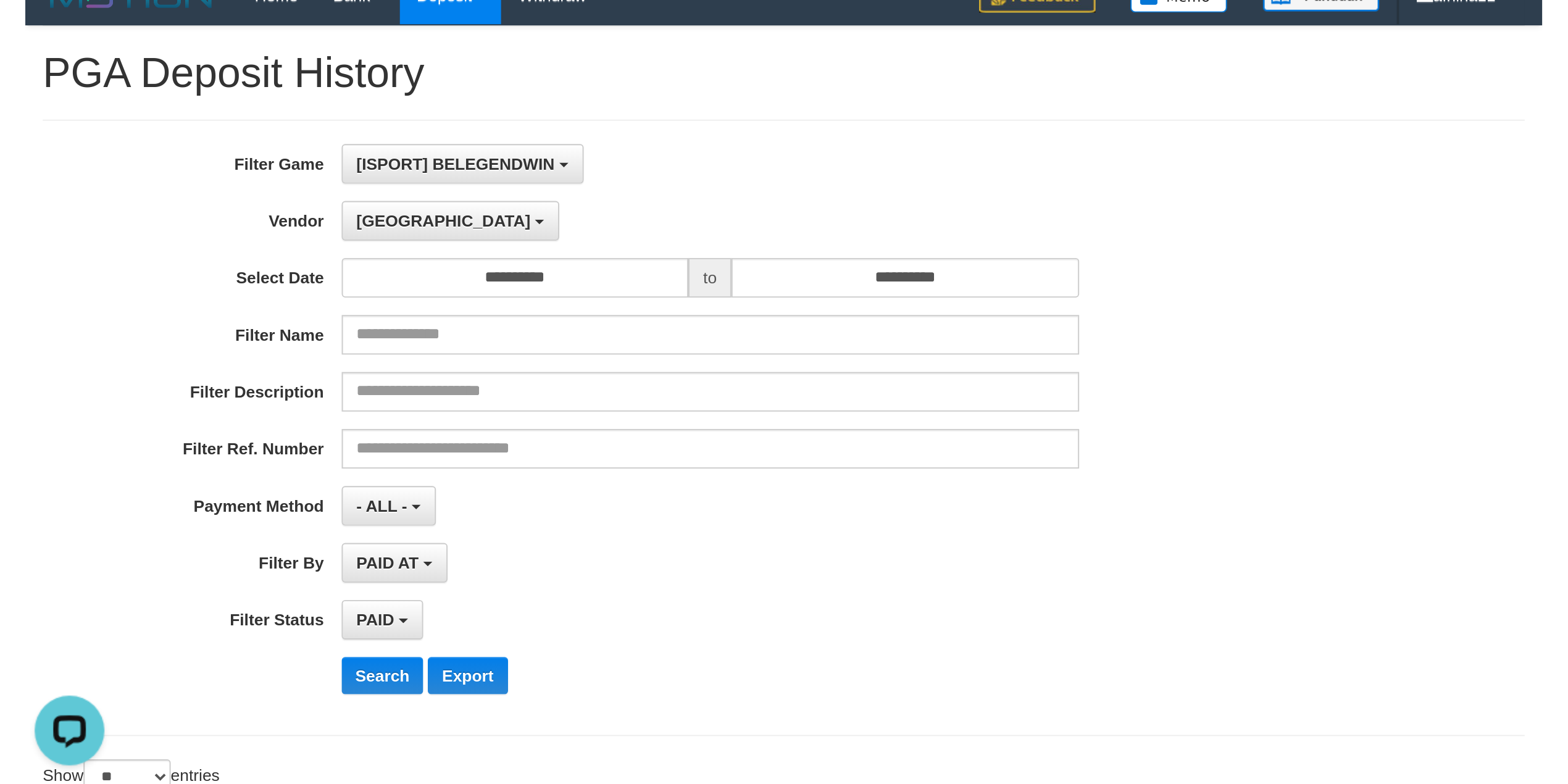 scroll, scrollTop: 0, scrollLeft: 0, axis: both 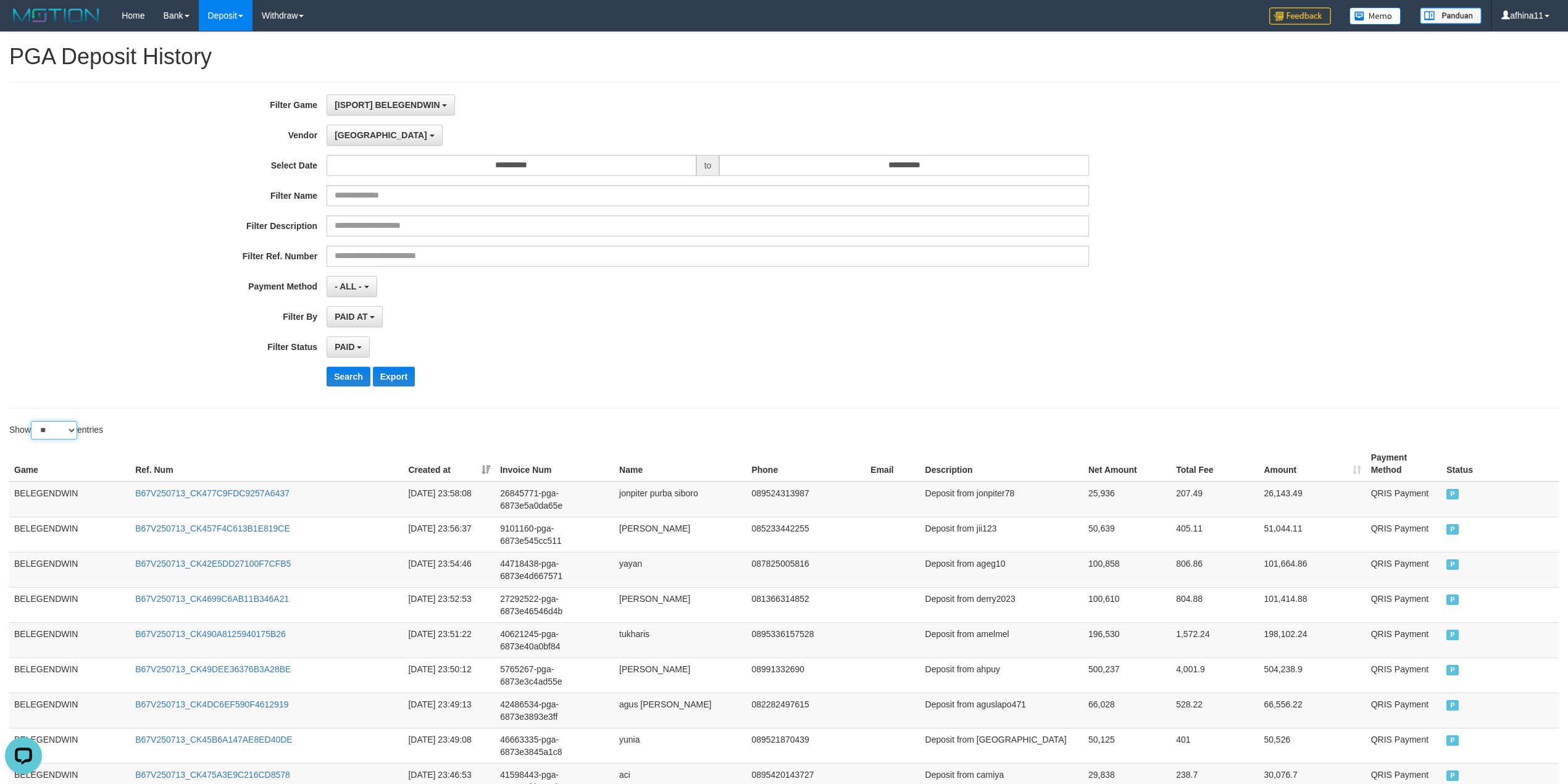 click on "** ** ** ***" at bounding box center (54, 430) 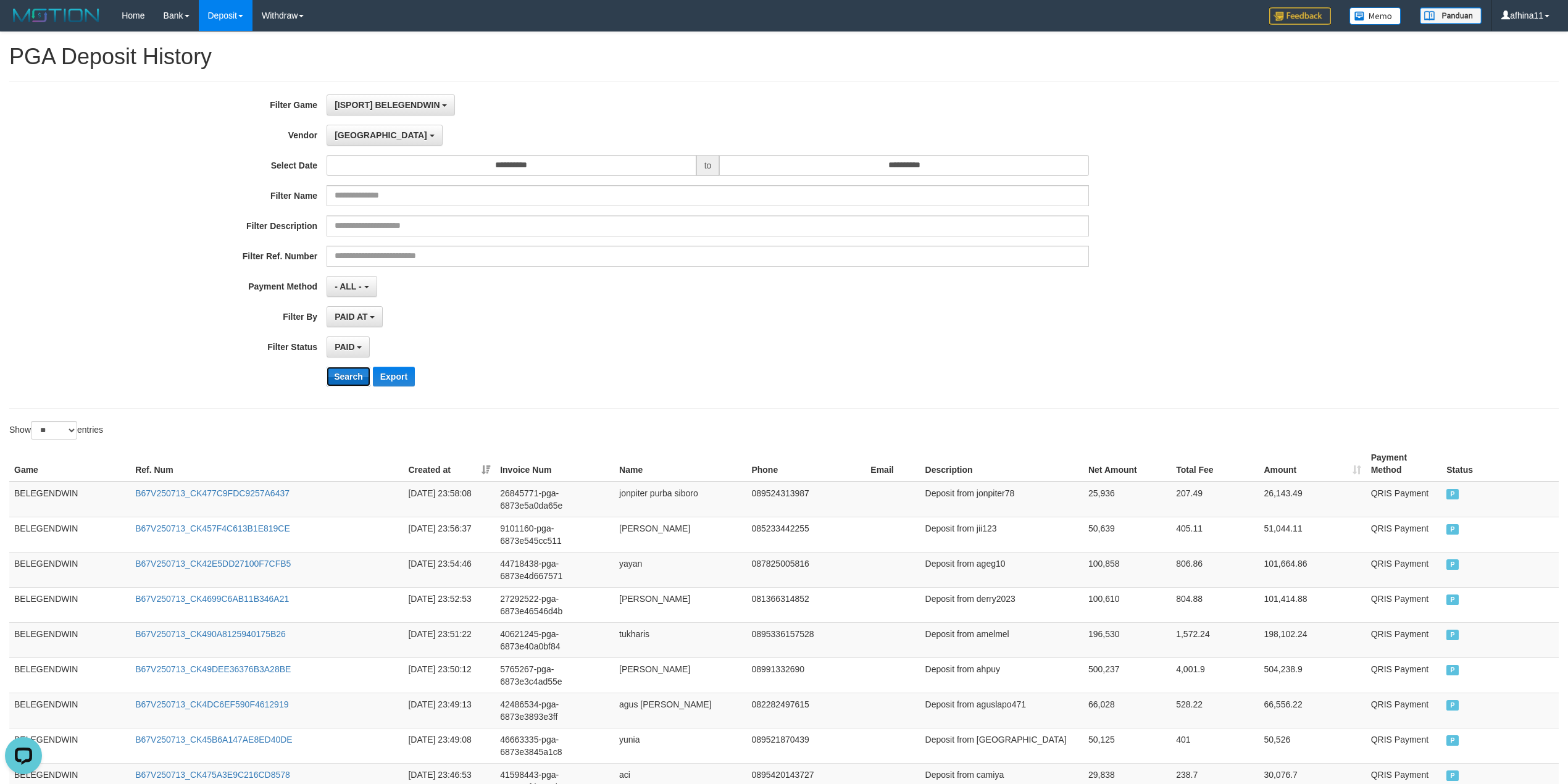click on "Search" at bounding box center (348, 377) 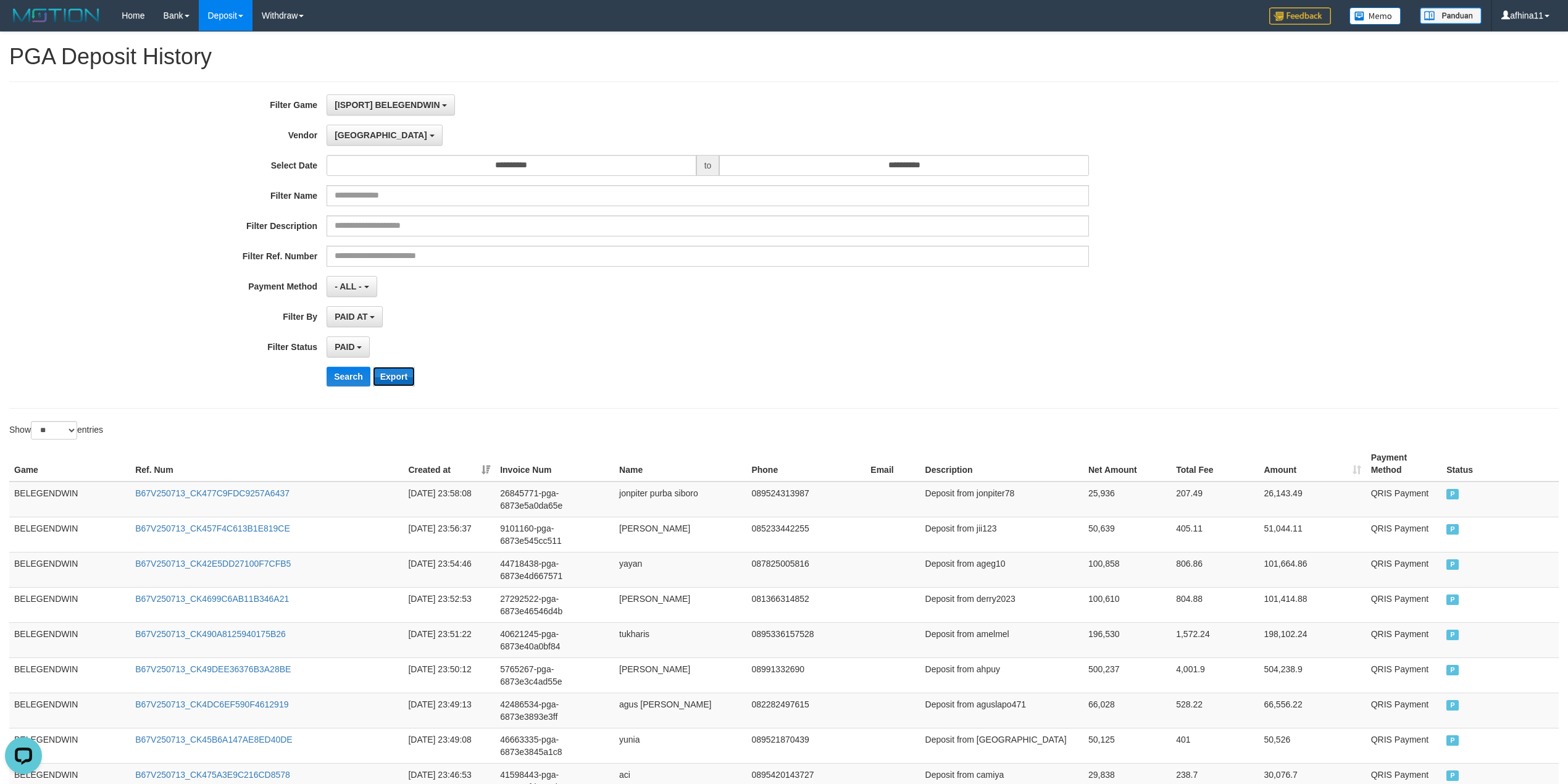 click on "Export" at bounding box center (394, 377) 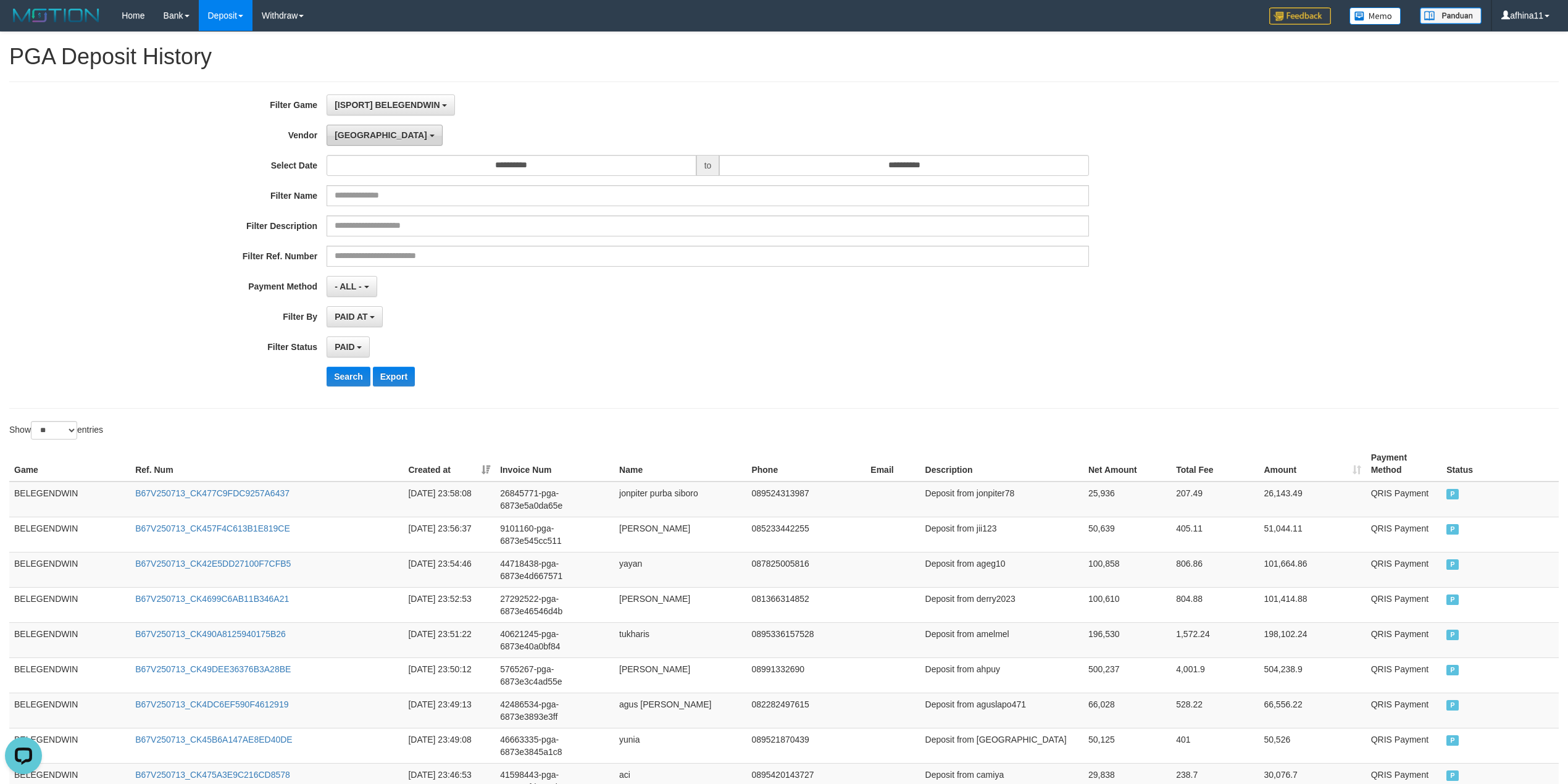 click on "[GEOGRAPHIC_DATA]" at bounding box center [381, 135] 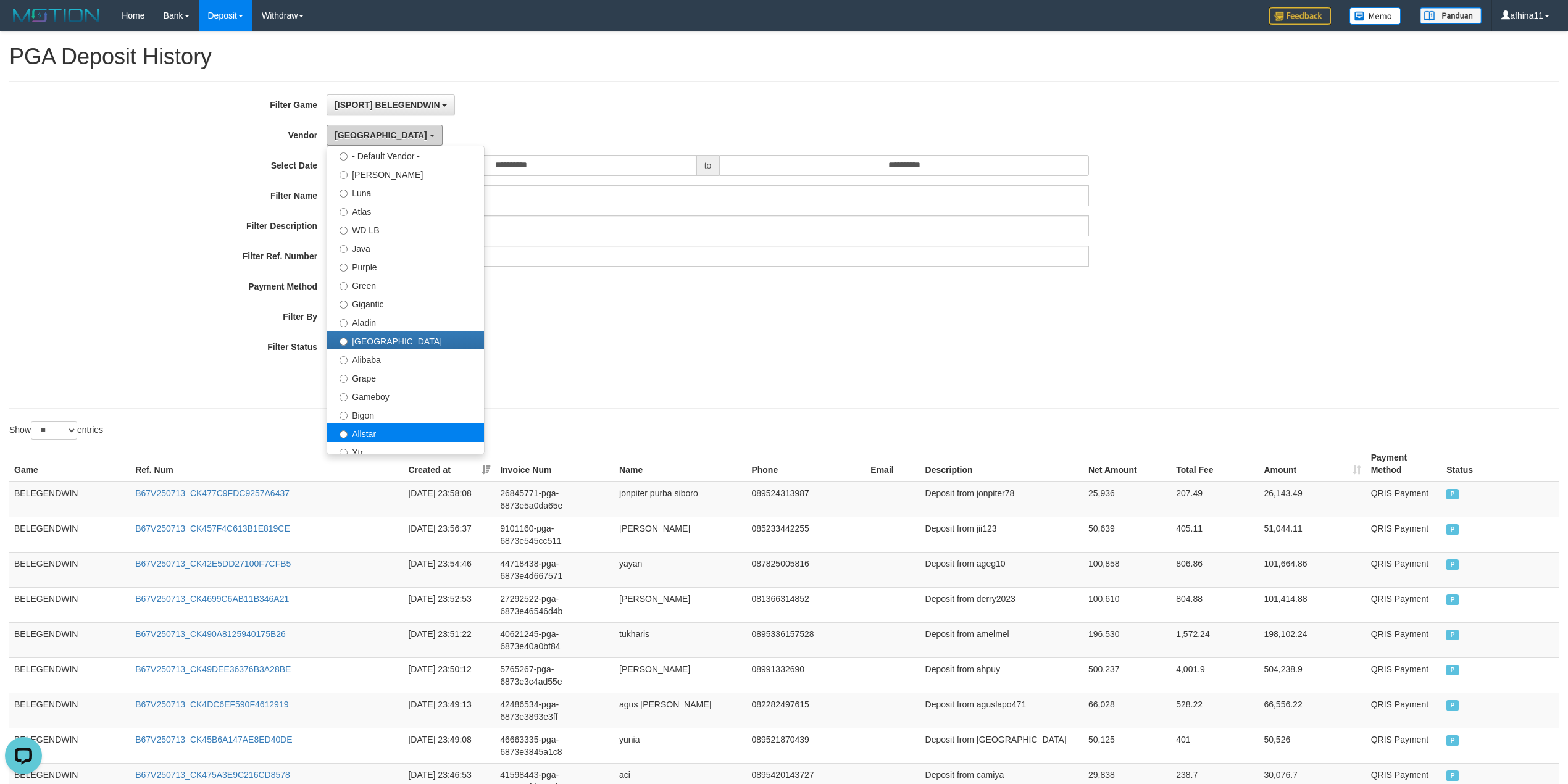 scroll, scrollTop: 55, scrollLeft: 0, axis: vertical 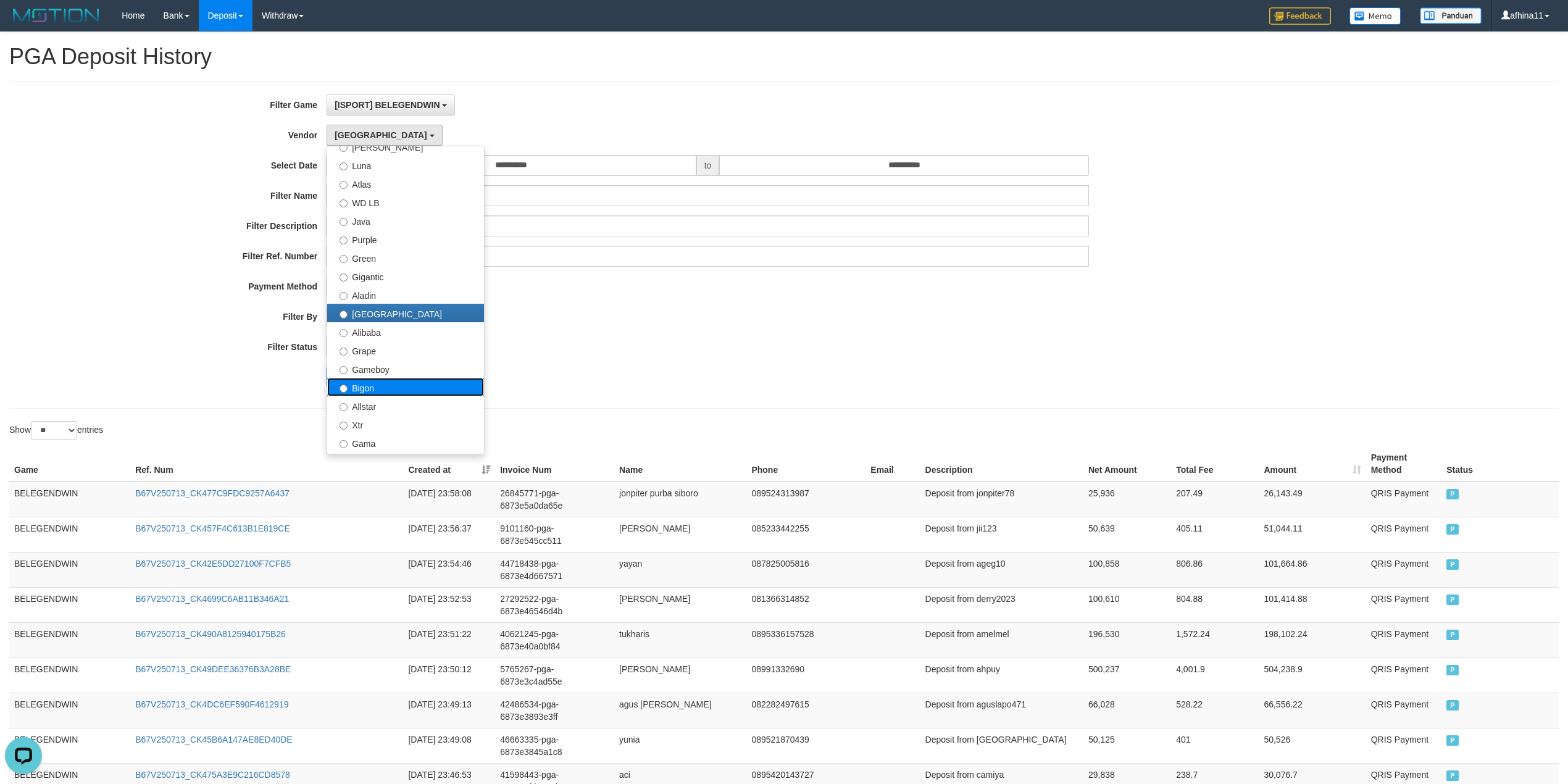 click on "Bigon" at bounding box center [406, 387] 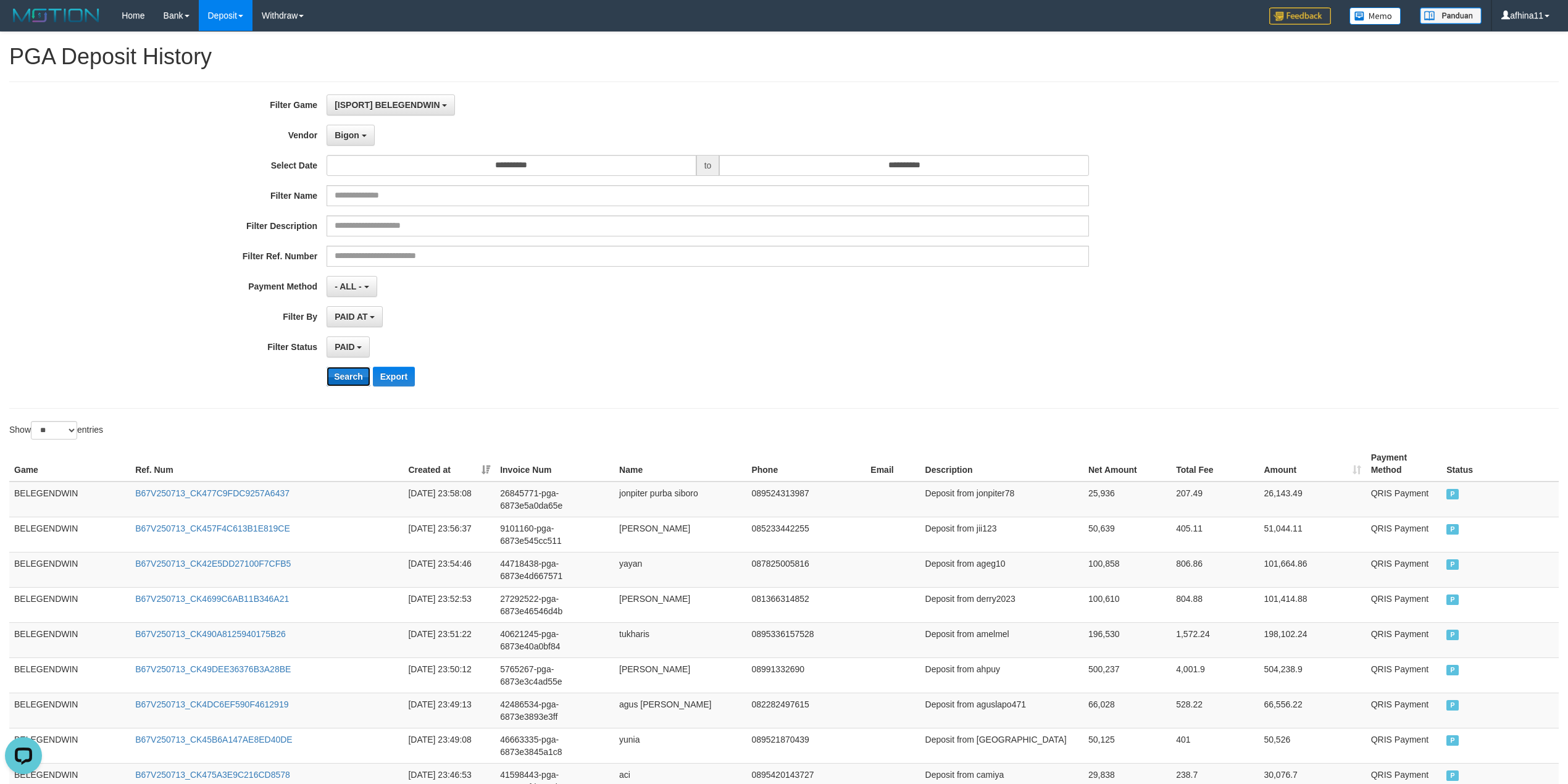 click on "Search" at bounding box center (348, 377) 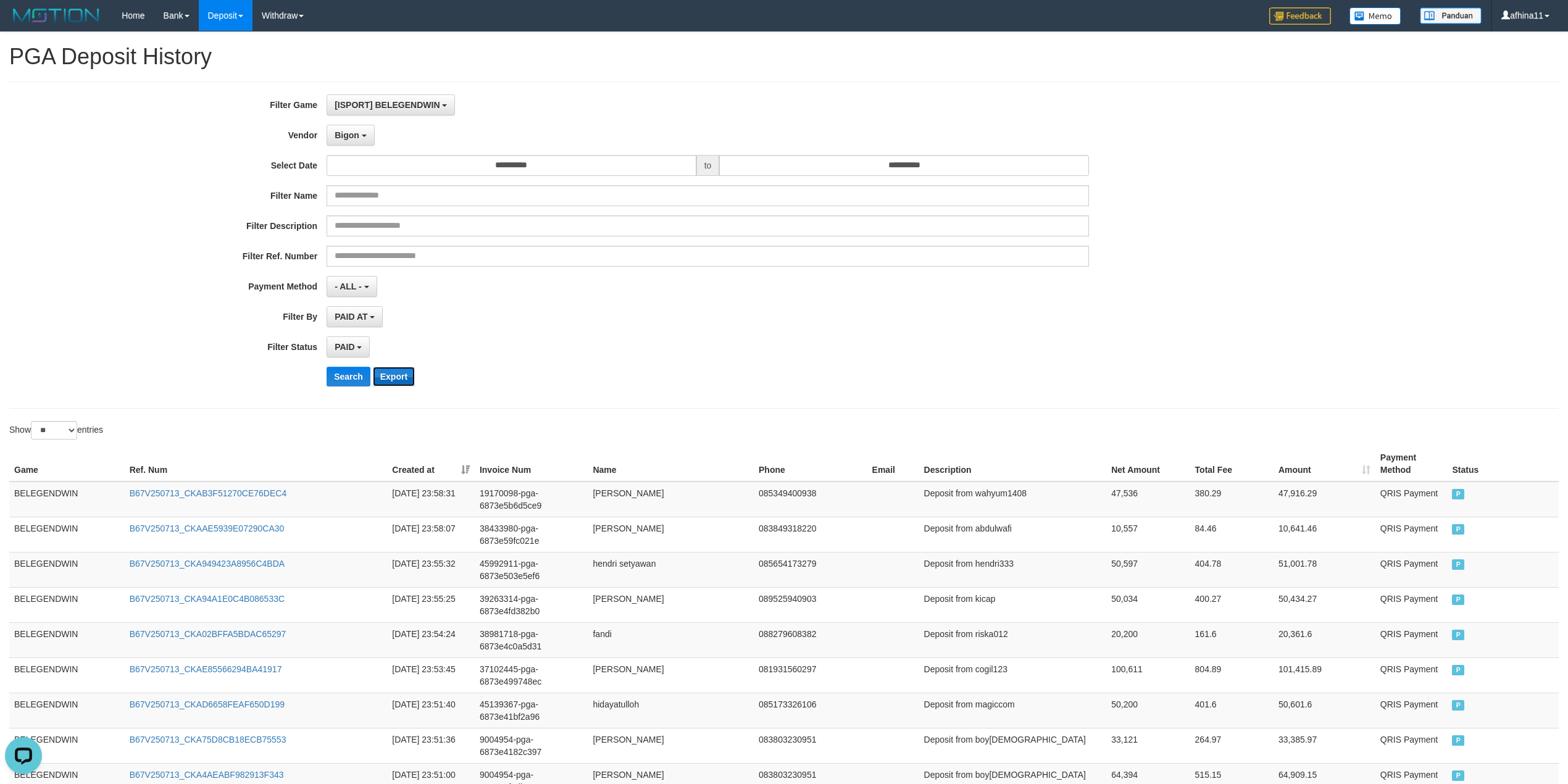 click on "Export" at bounding box center (394, 377) 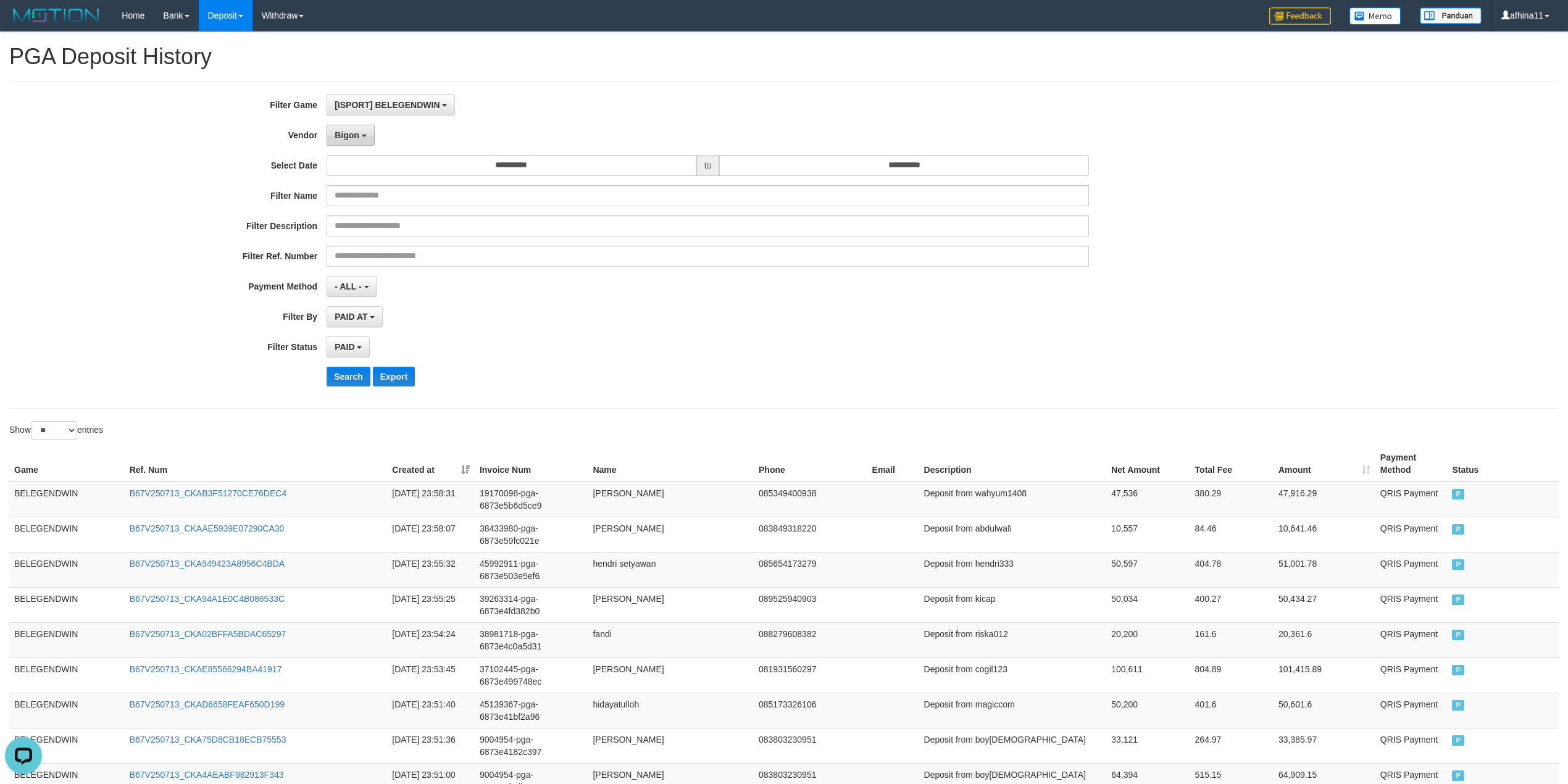 click on "Bigon" at bounding box center (347, 135) 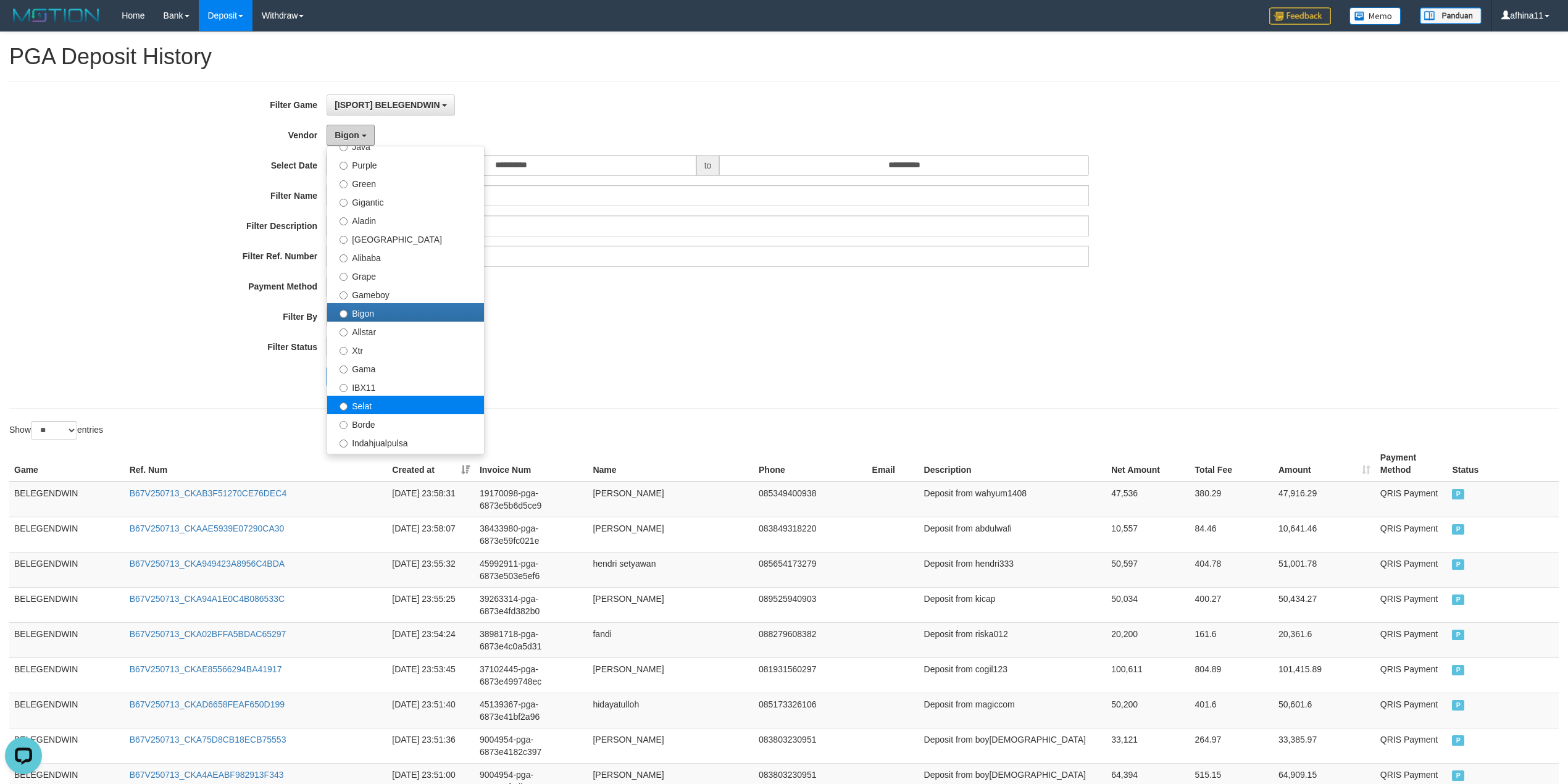 scroll, scrollTop: 164, scrollLeft: 0, axis: vertical 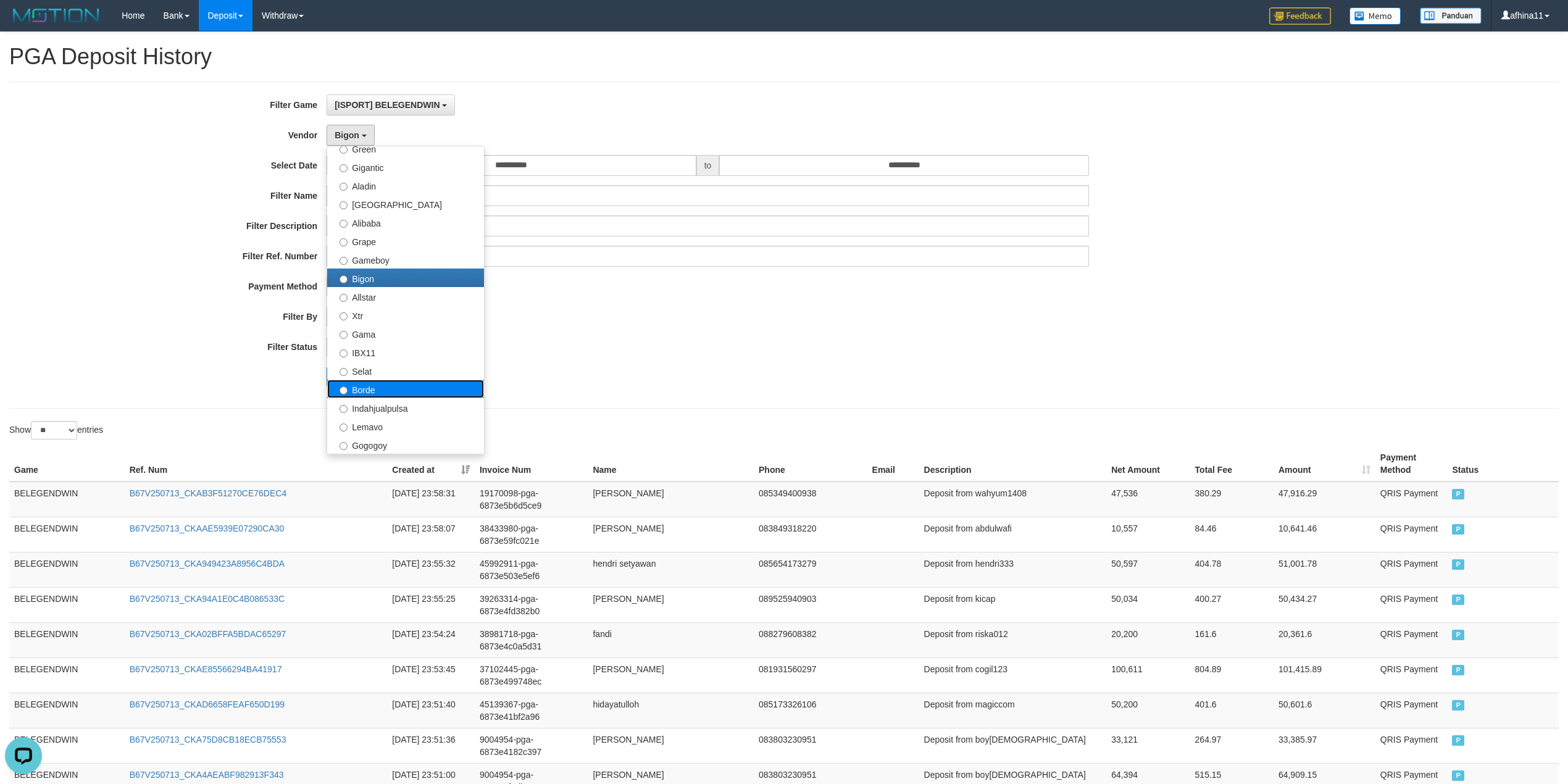 click on "Borde" at bounding box center (406, 389) 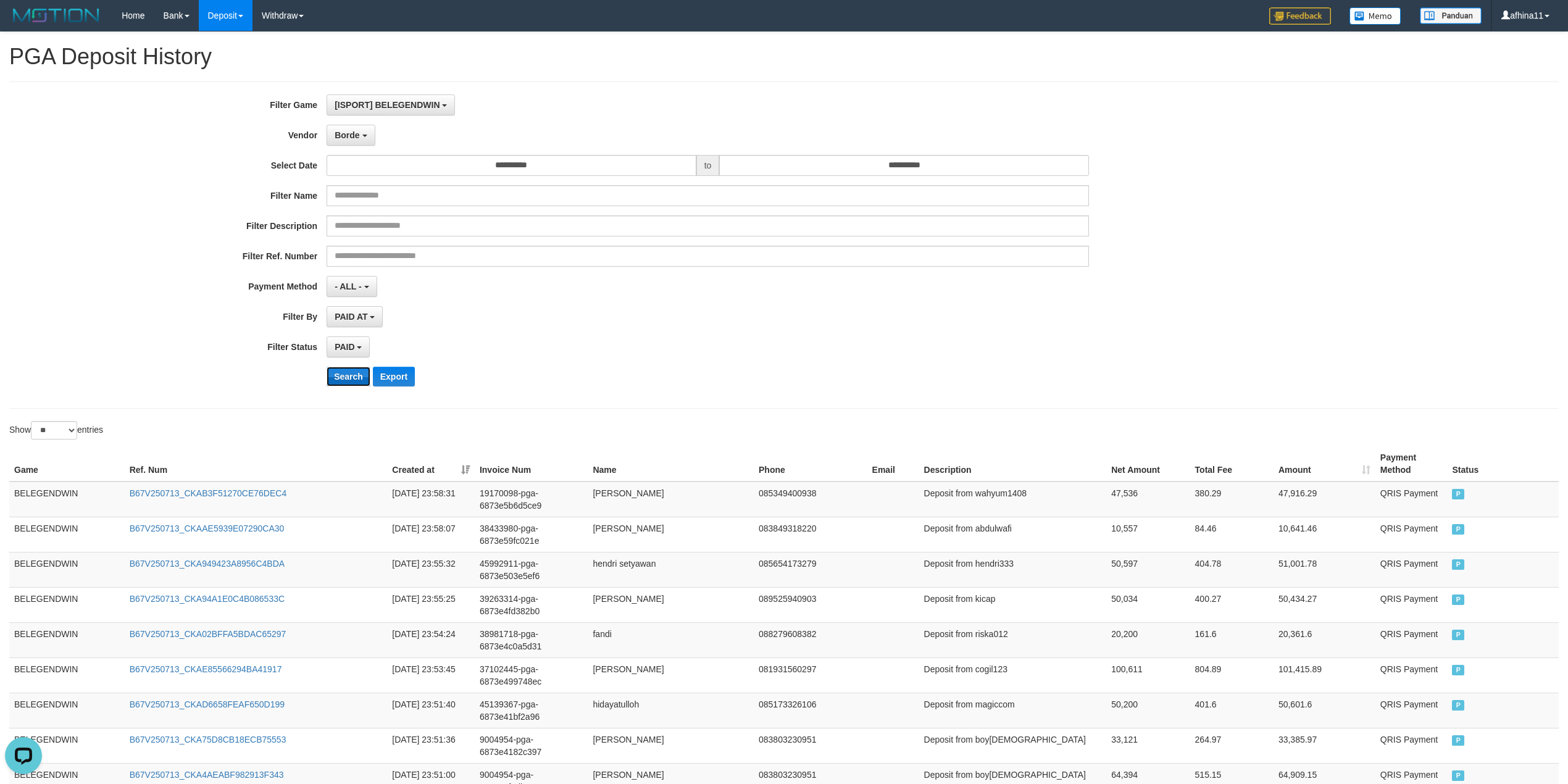 click on "Search" at bounding box center (348, 377) 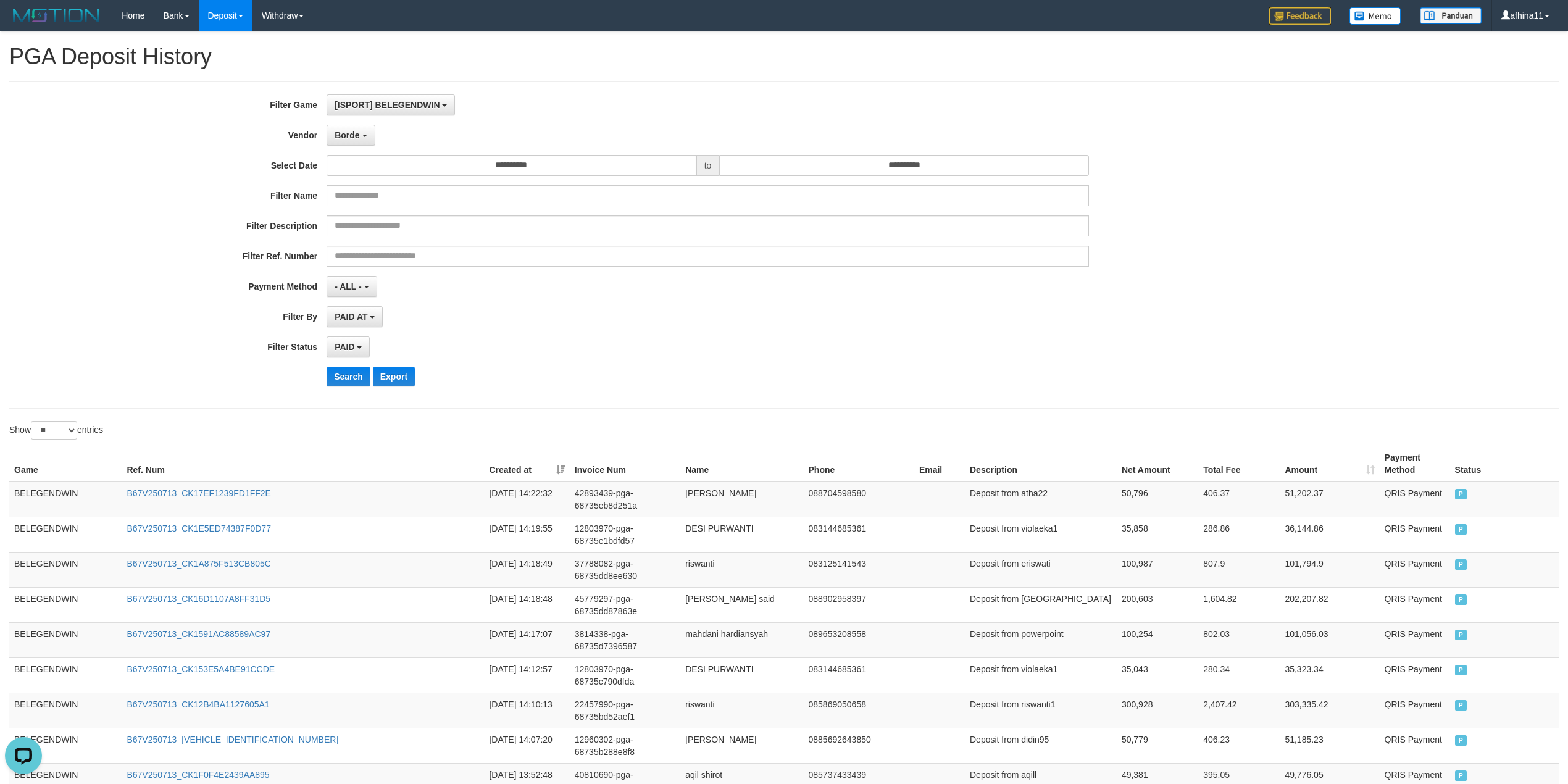 click on "**********" at bounding box center [653, 245] 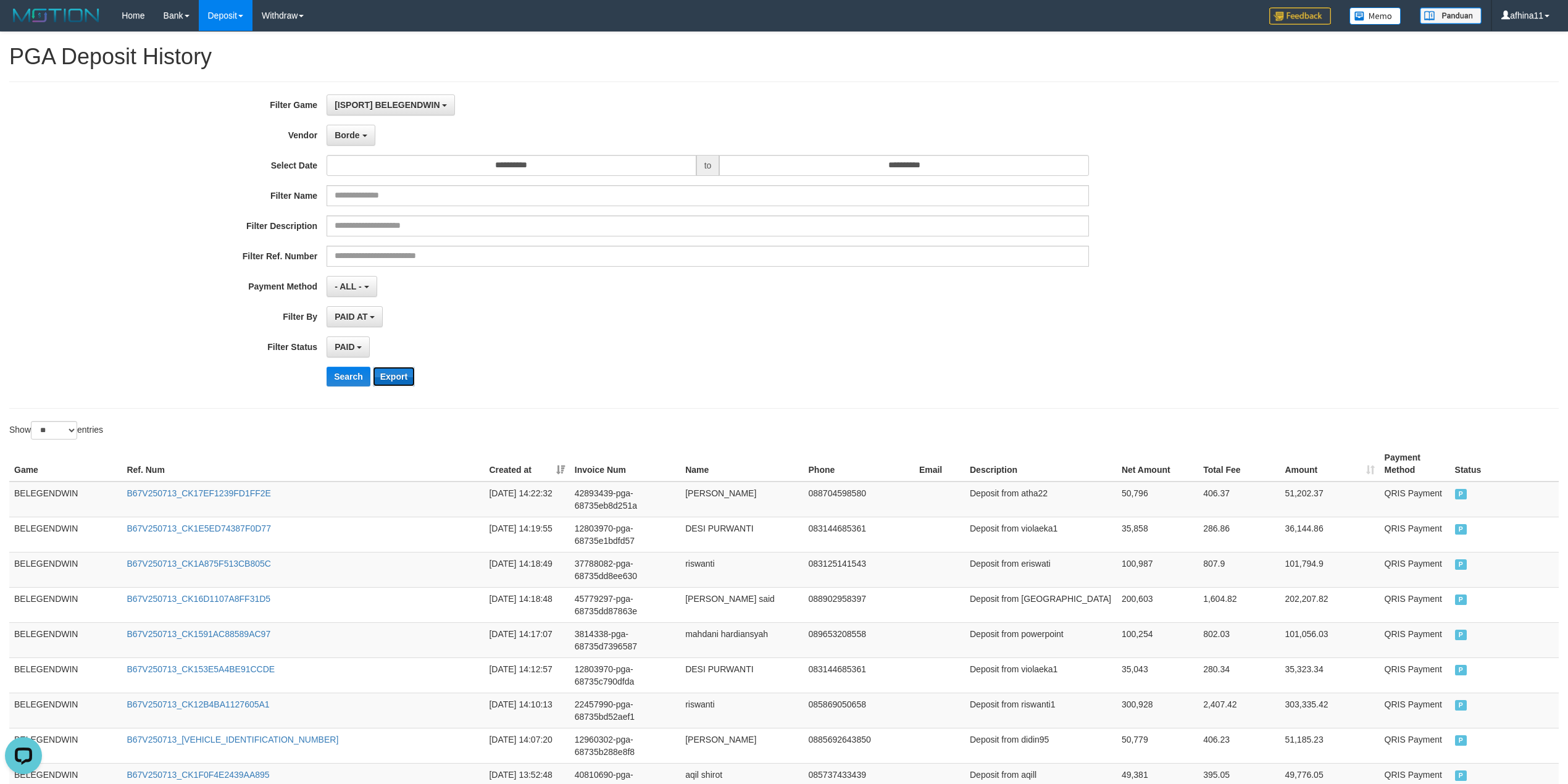 click on "Export" at bounding box center [394, 377] 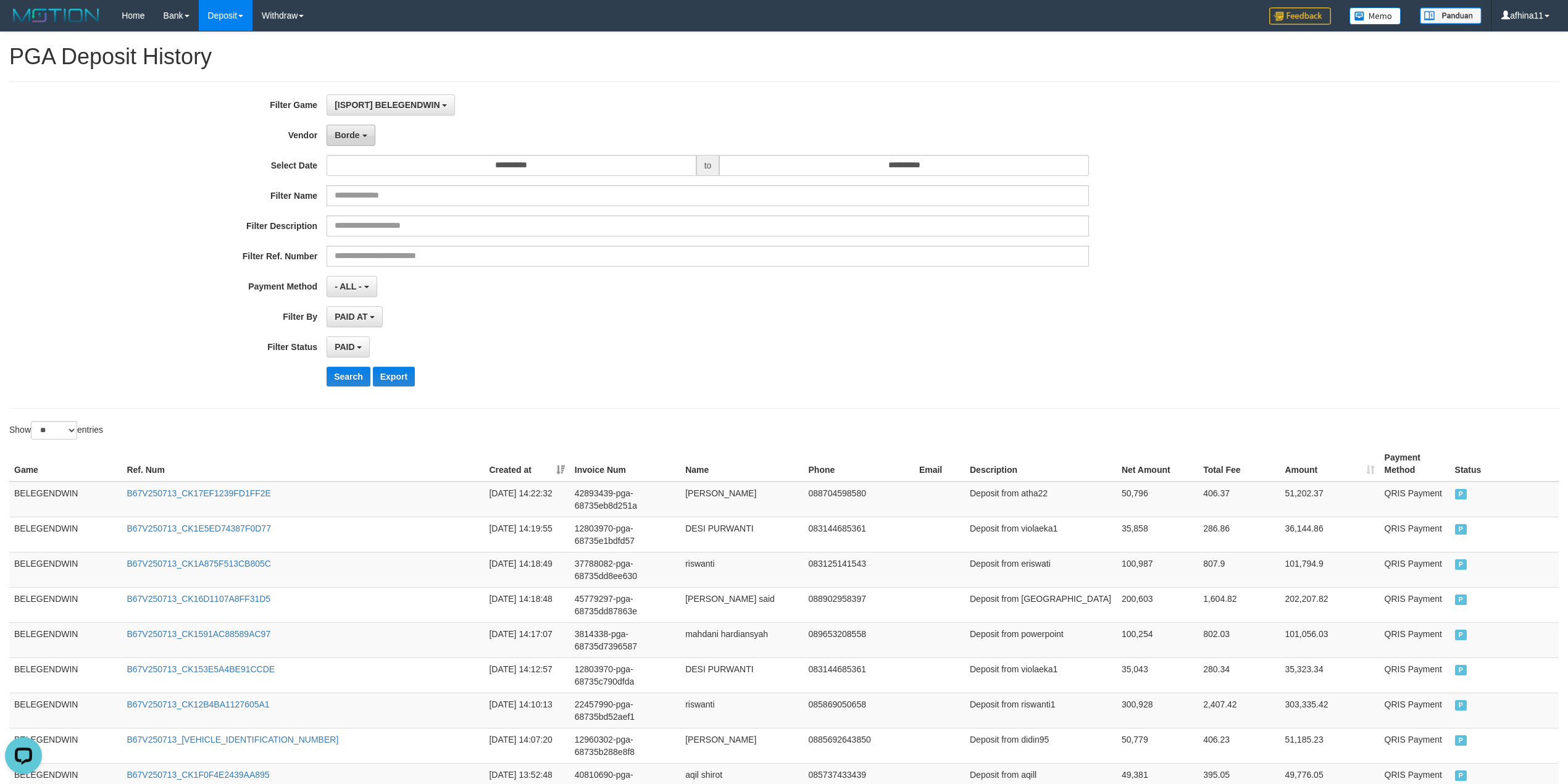 click on "Borde" at bounding box center (351, 135) 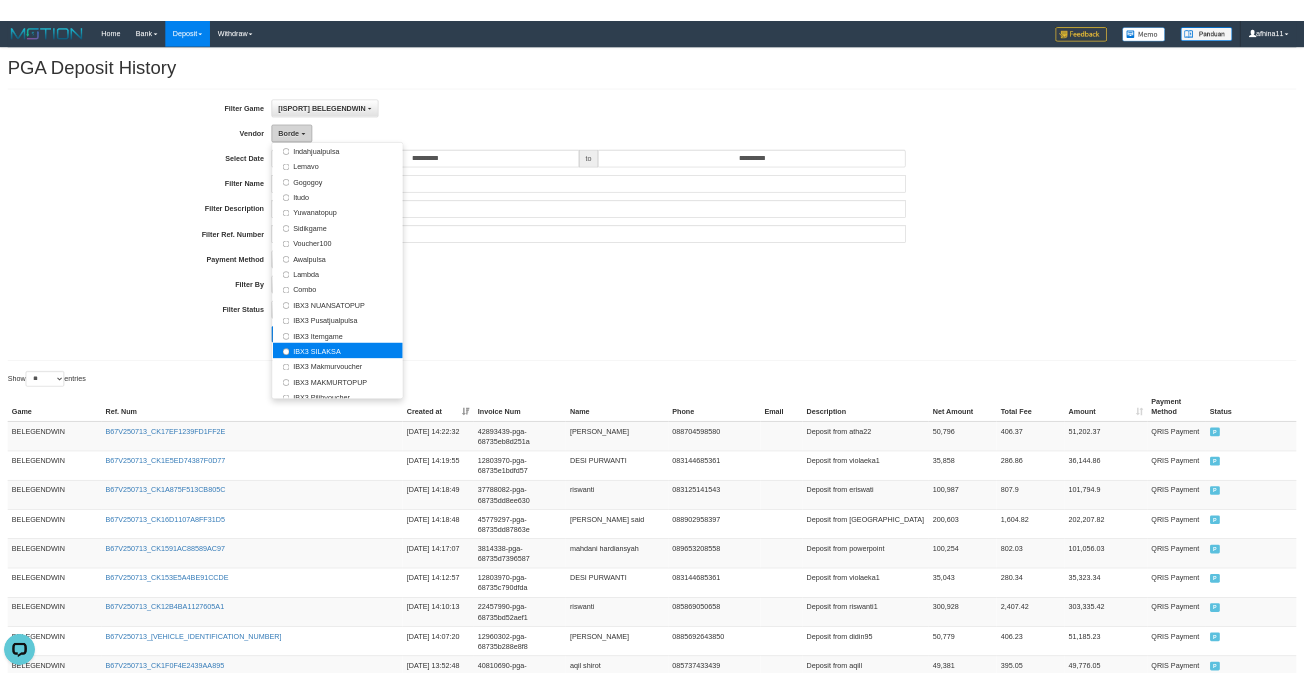 scroll, scrollTop: 688, scrollLeft: 0, axis: vertical 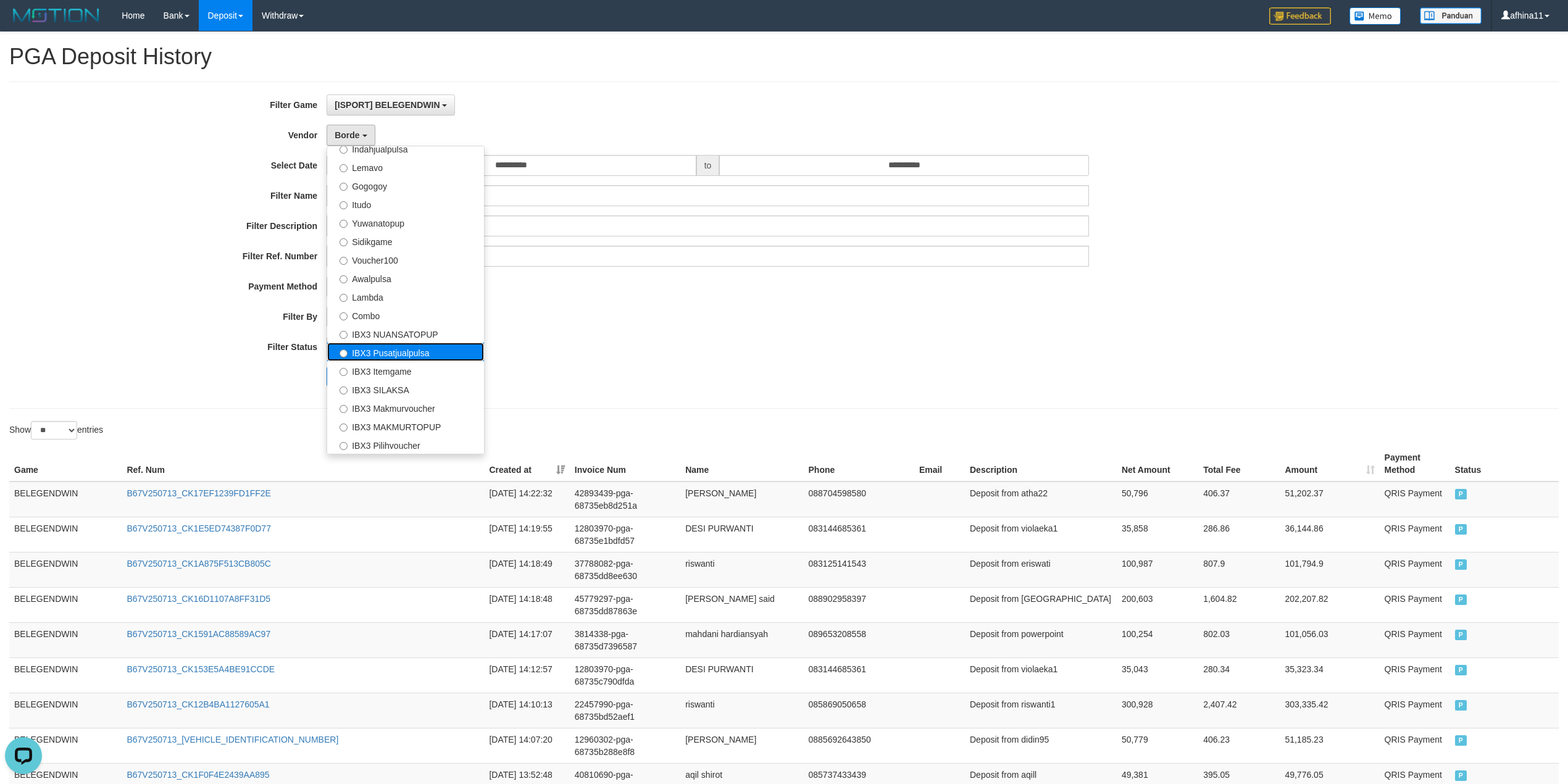 click on "IBX3 Pusatjualpulsa" at bounding box center (406, 352) 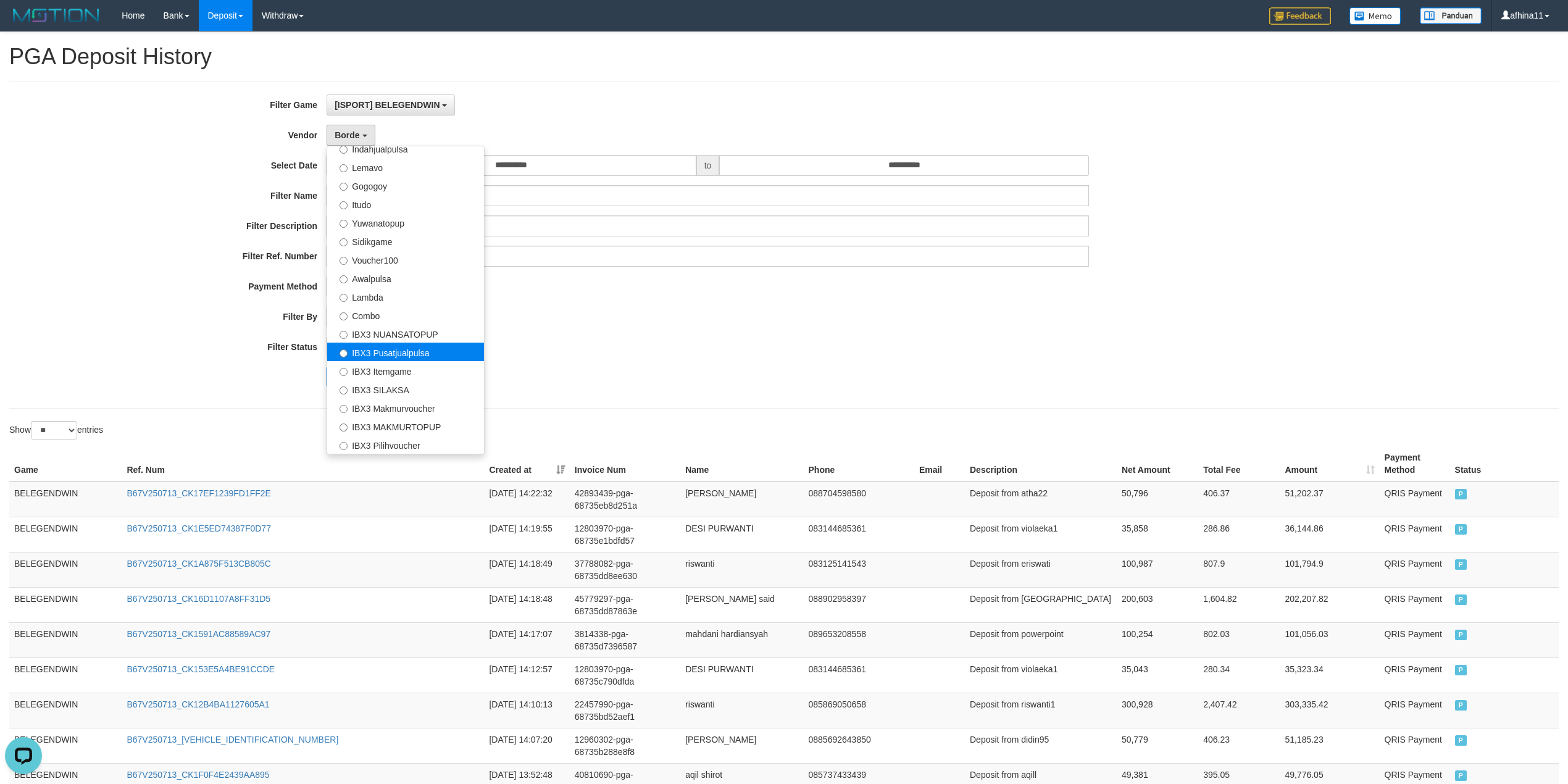 select on "**********" 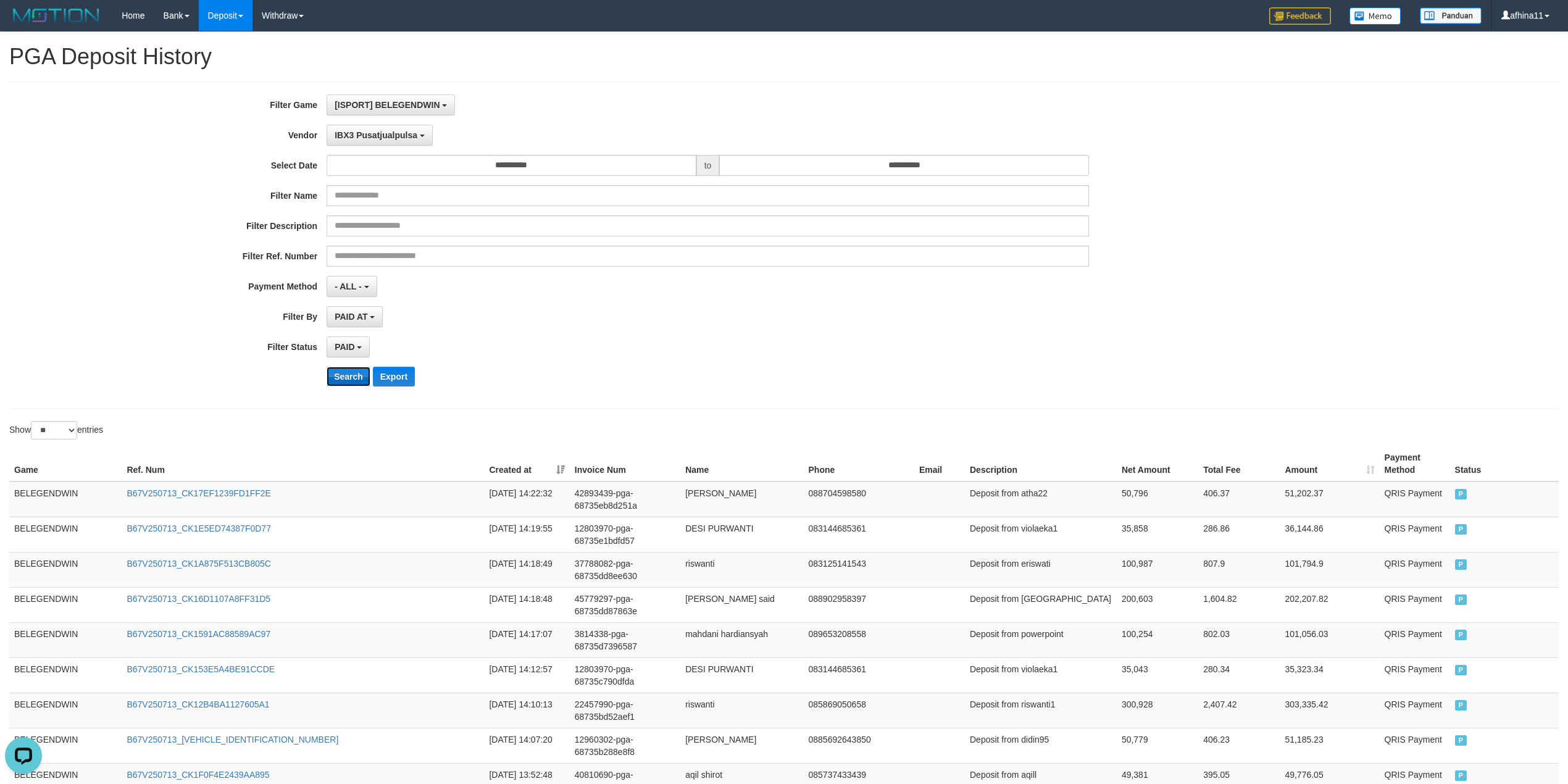 click on "Search" at bounding box center [348, 377] 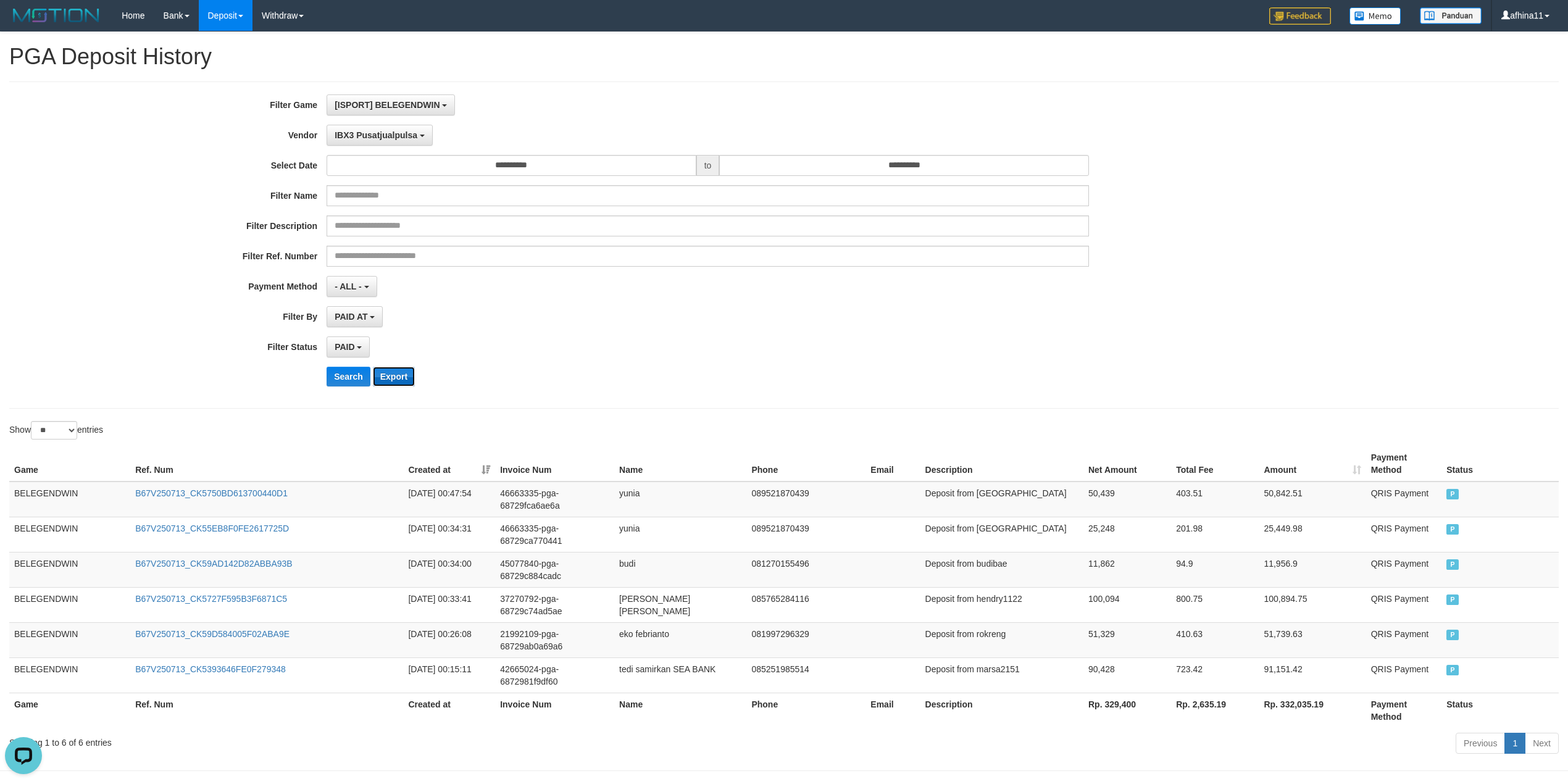 click on "Export" at bounding box center (394, 377) 